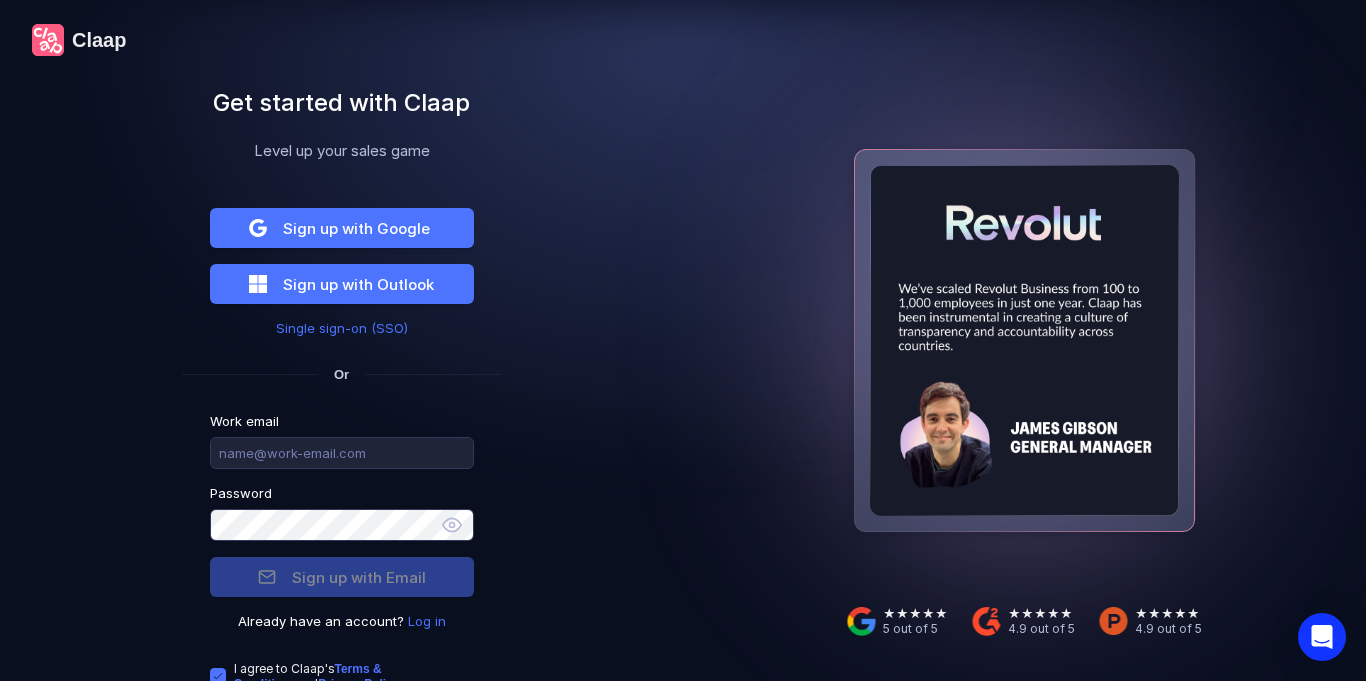 scroll, scrollTop: 0, scrollLeft: 0, axis: both 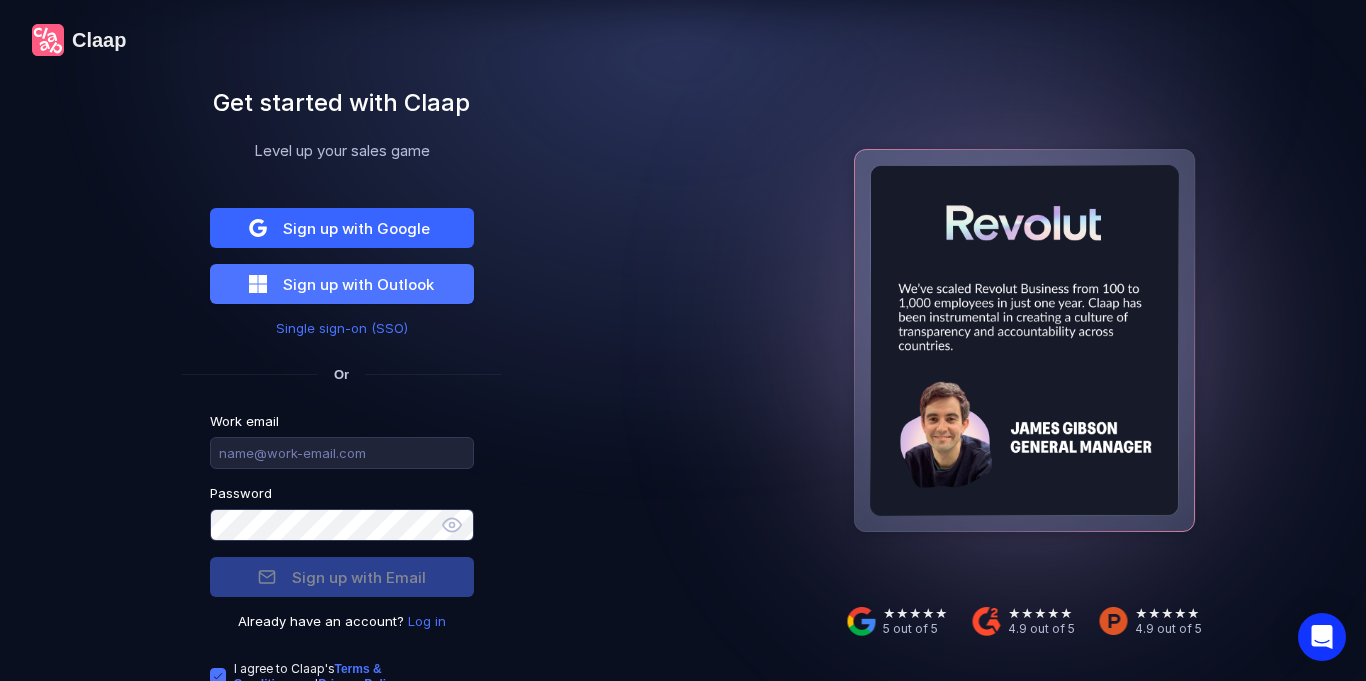 click on "Sign up with Google" at bounding box center (356, 228) 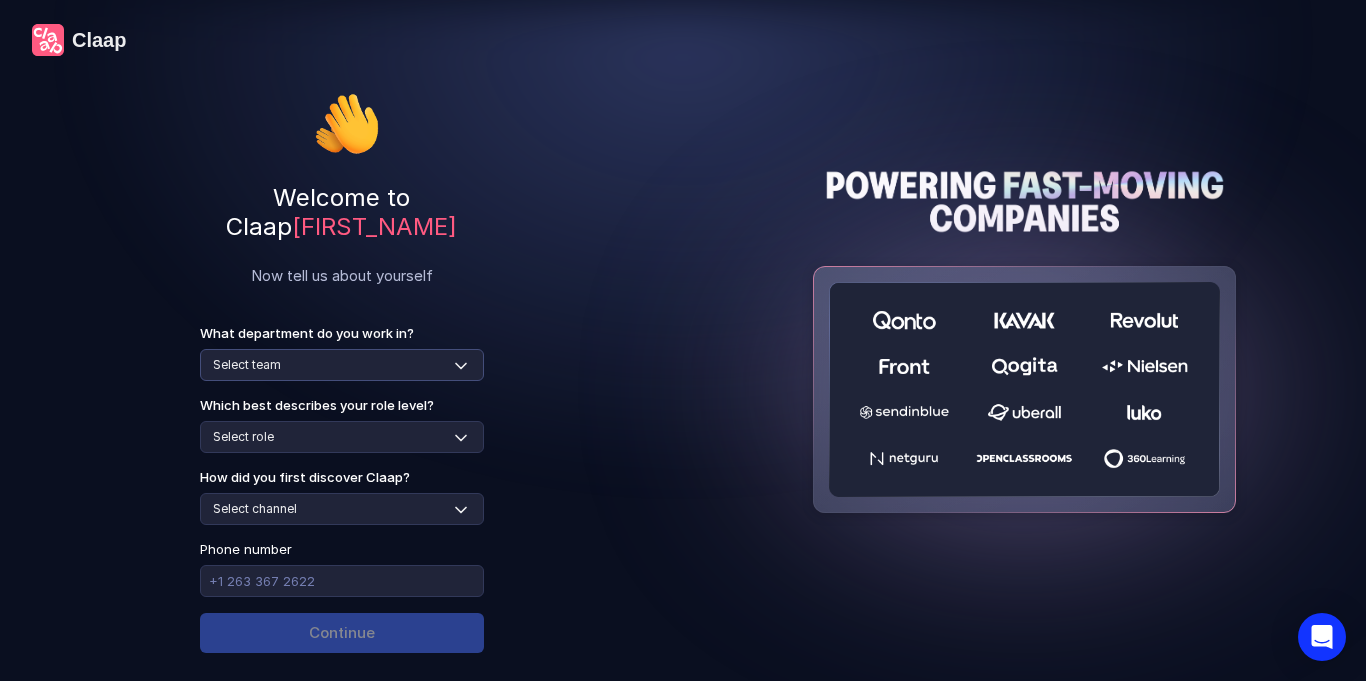 click on "Select team Sales Marketing Operations Customer Support Human Resources Product & Engineering Finance" at bounding box center [342, 365] 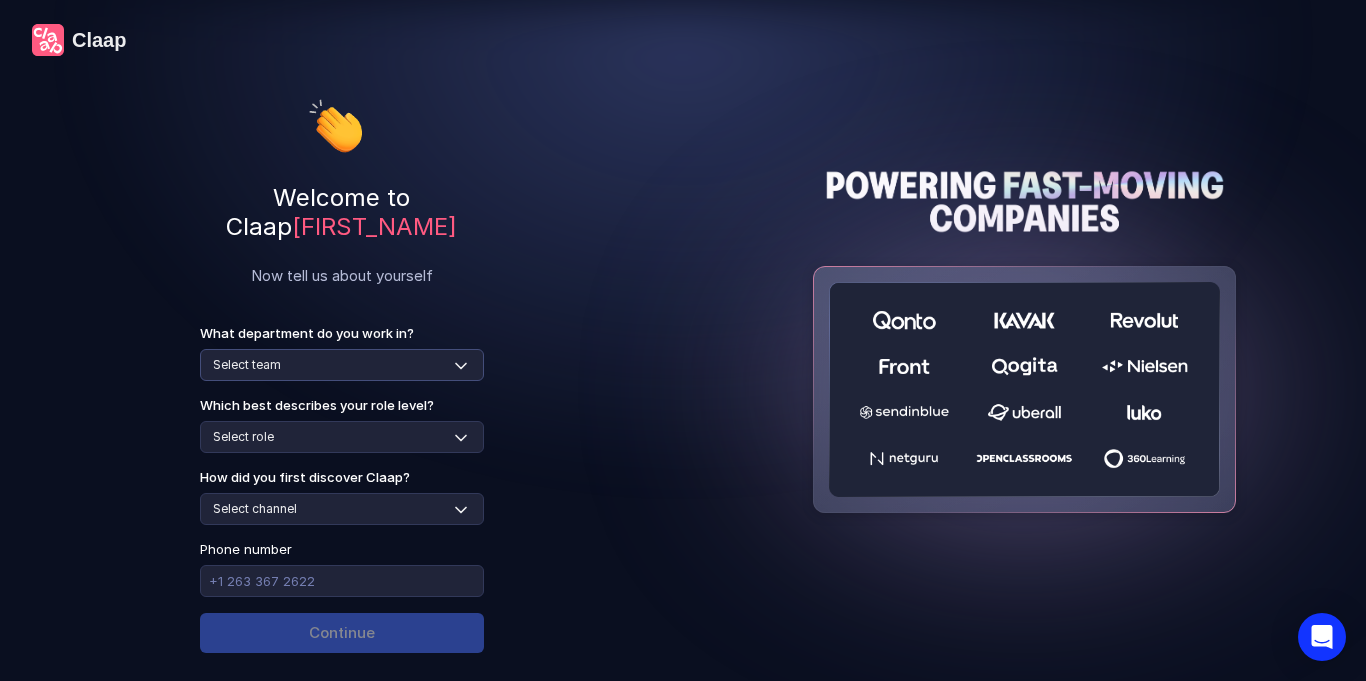 select on "sales" 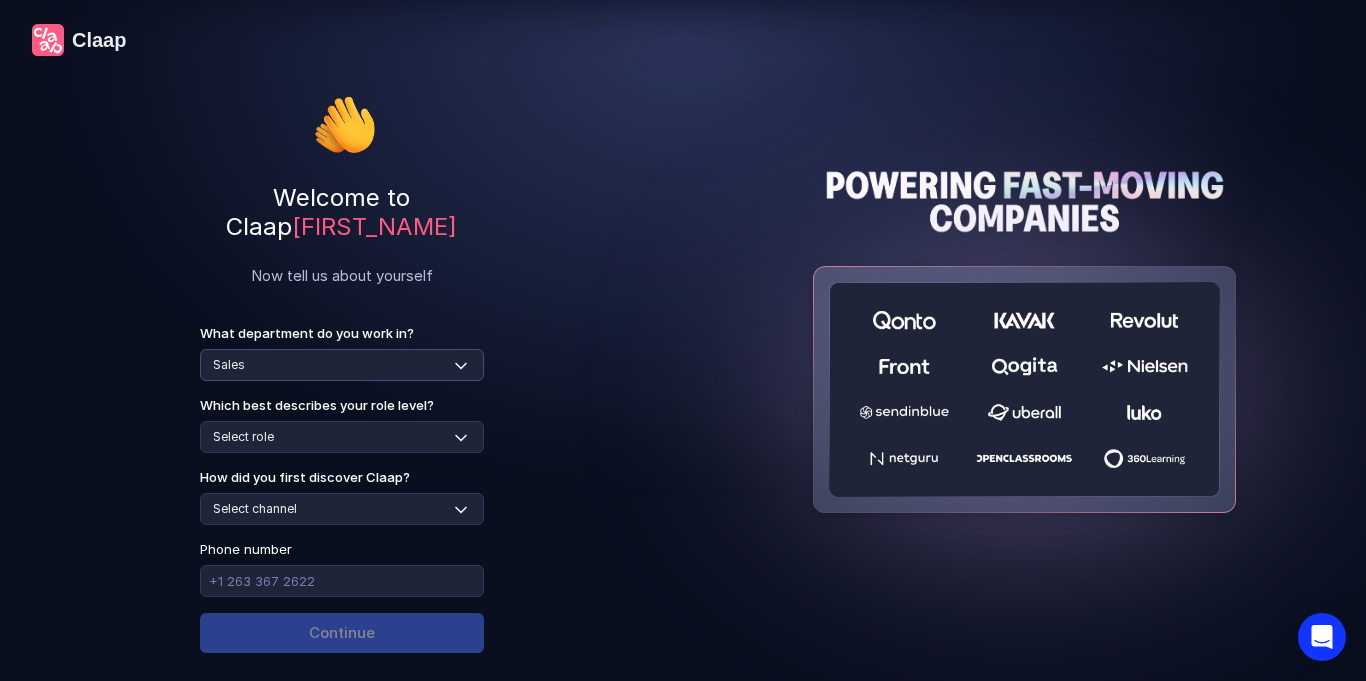 click on "Select team Sales Marketing Operations Customer Support Human Resources Product & Engineering Finance" at bounding box center (342, 365) 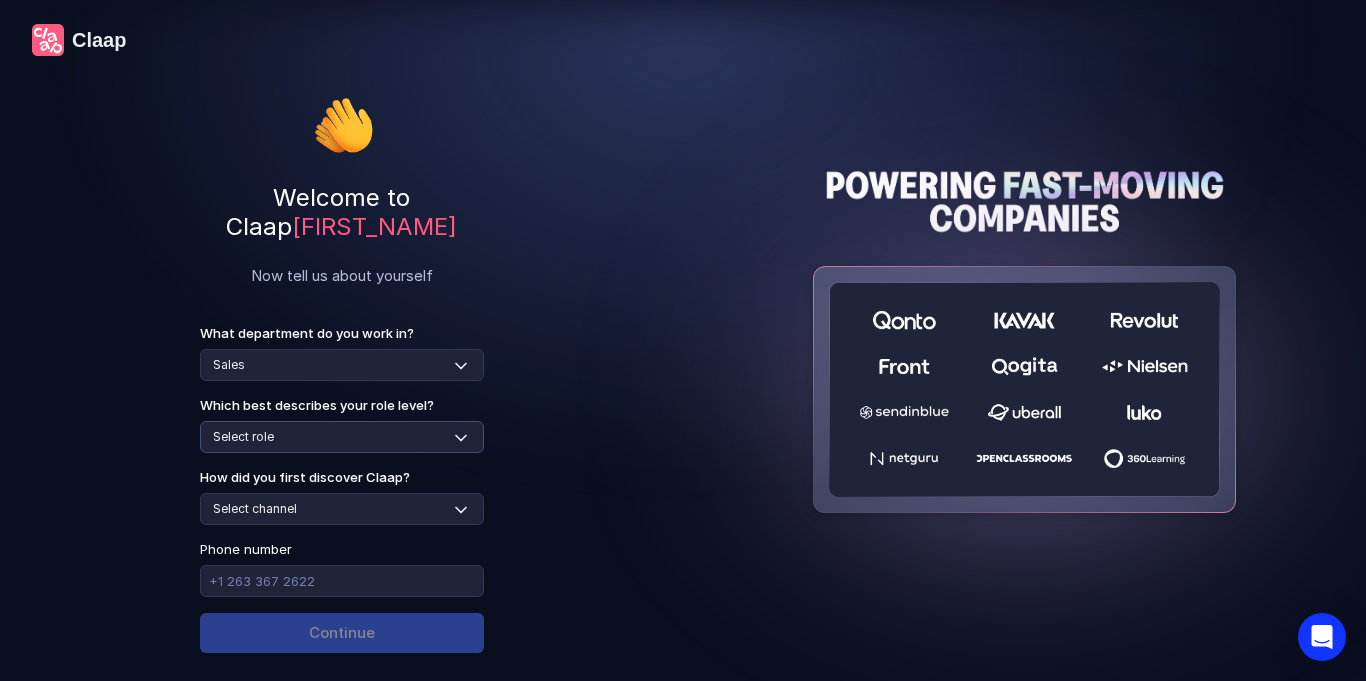 click on "Select role Individual Contributor / Team Member Manager / Team Leader Senior Leadership: Head of, Director, VP, ... Executive / C-suite" at bounding box center [342, 437] 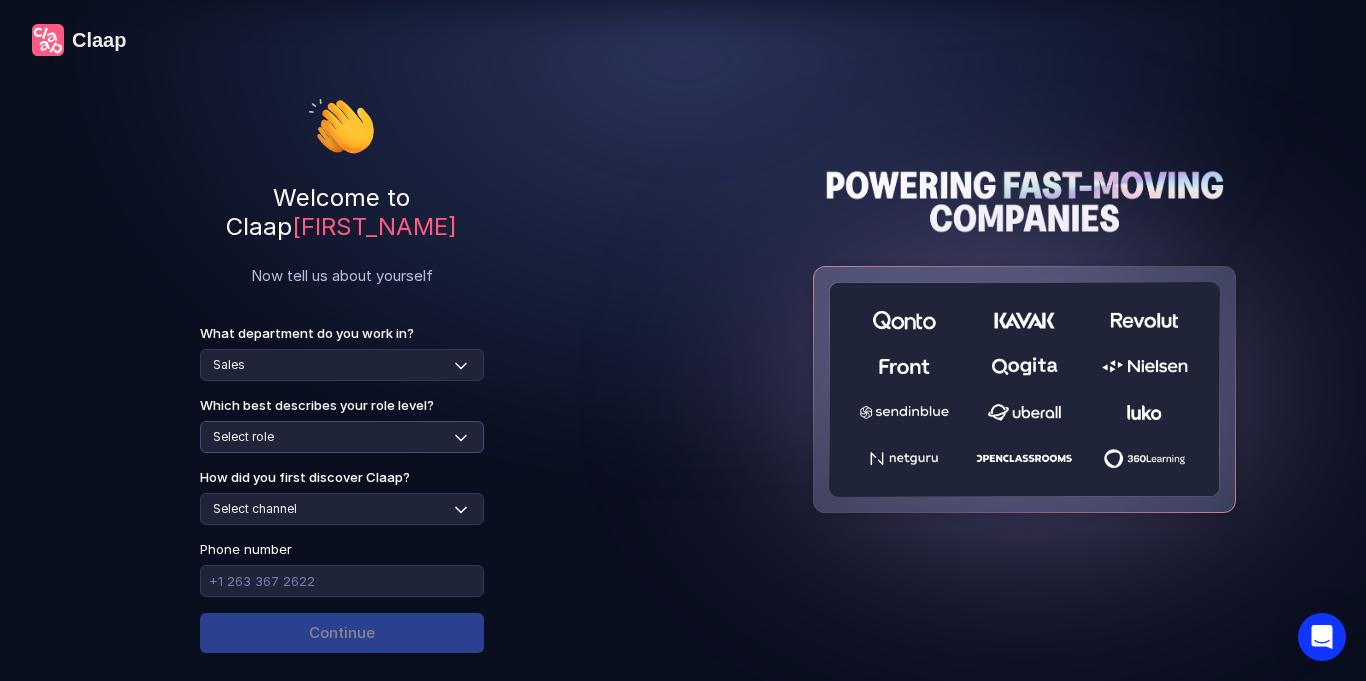 select on "individual-contributor" 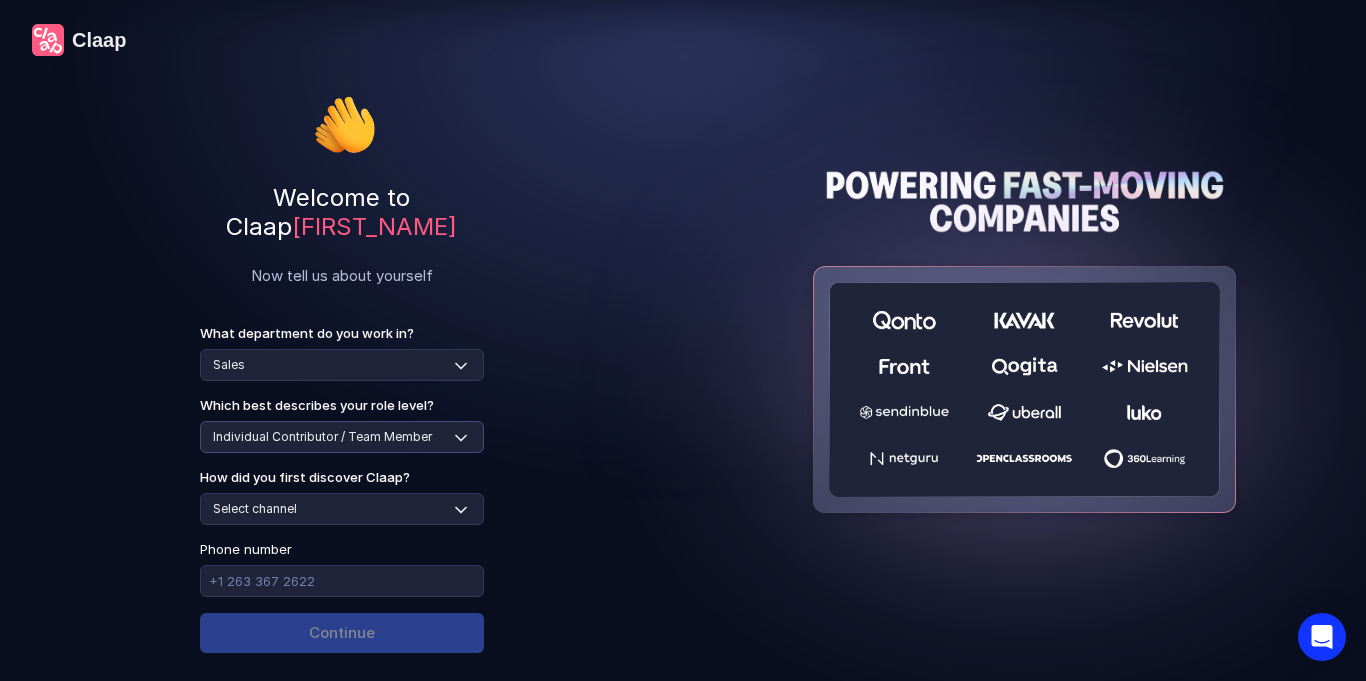click on "Select role Individual Contributor / Team Member Manager / Team Leader Senior Leadership: Head of, Director, VP, ... Executive / C-suite" at bounding box center (342, 437) 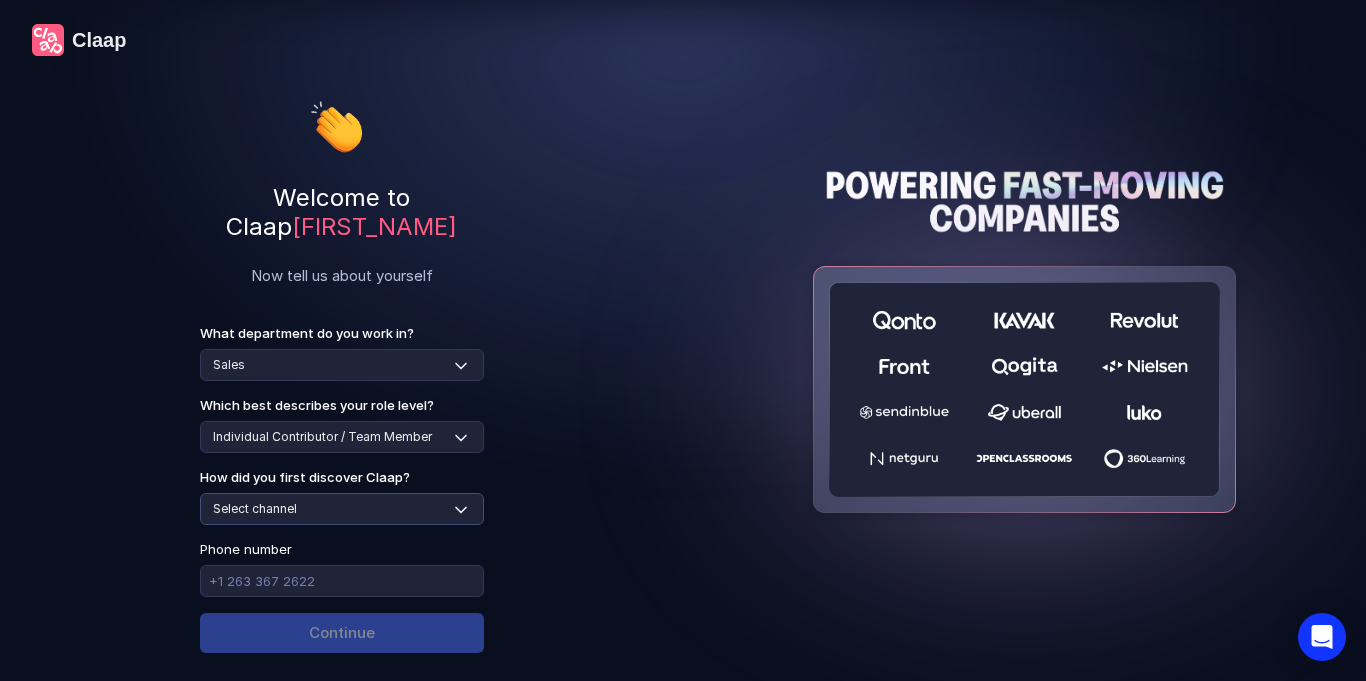 click on "Select channel Social media Youtube or banner advert Claap contacted me Friend or colleague recommendation Someone sent me a video with Claap Podcast or newsletter Google / Web search Product Hunt Other" at bounding box center [342, 509] 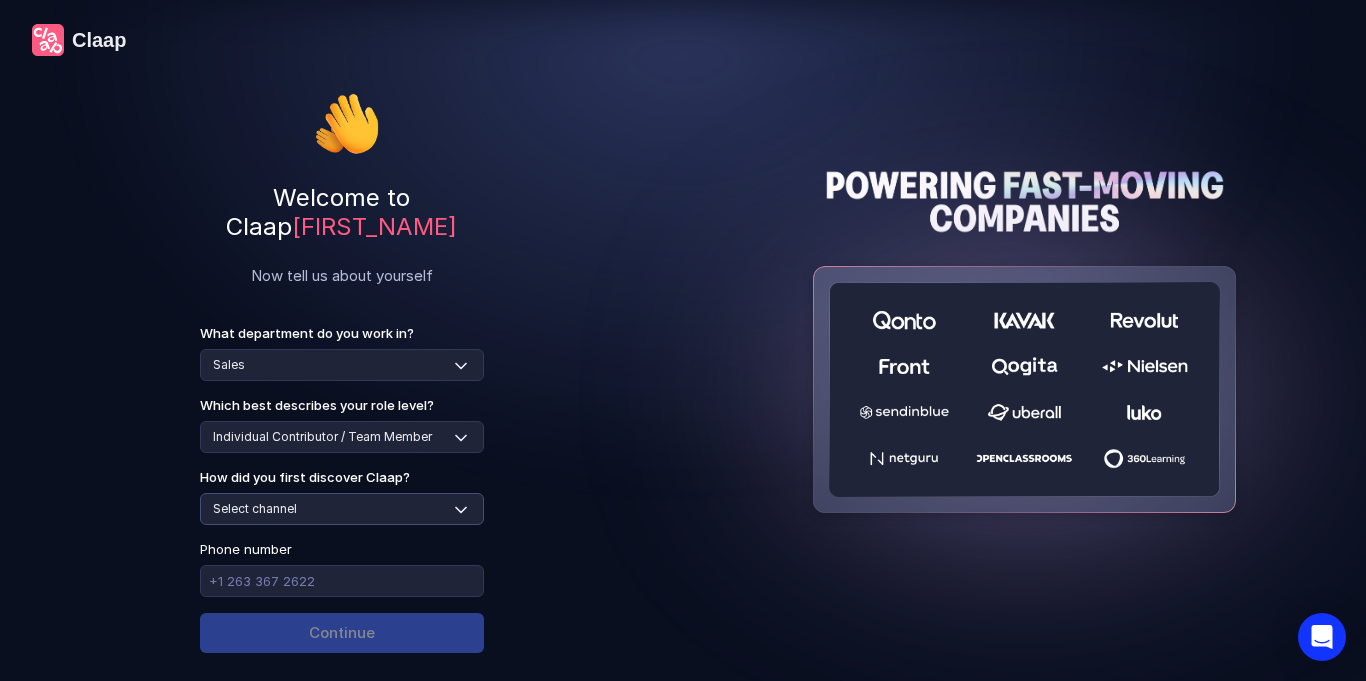 select on "other" 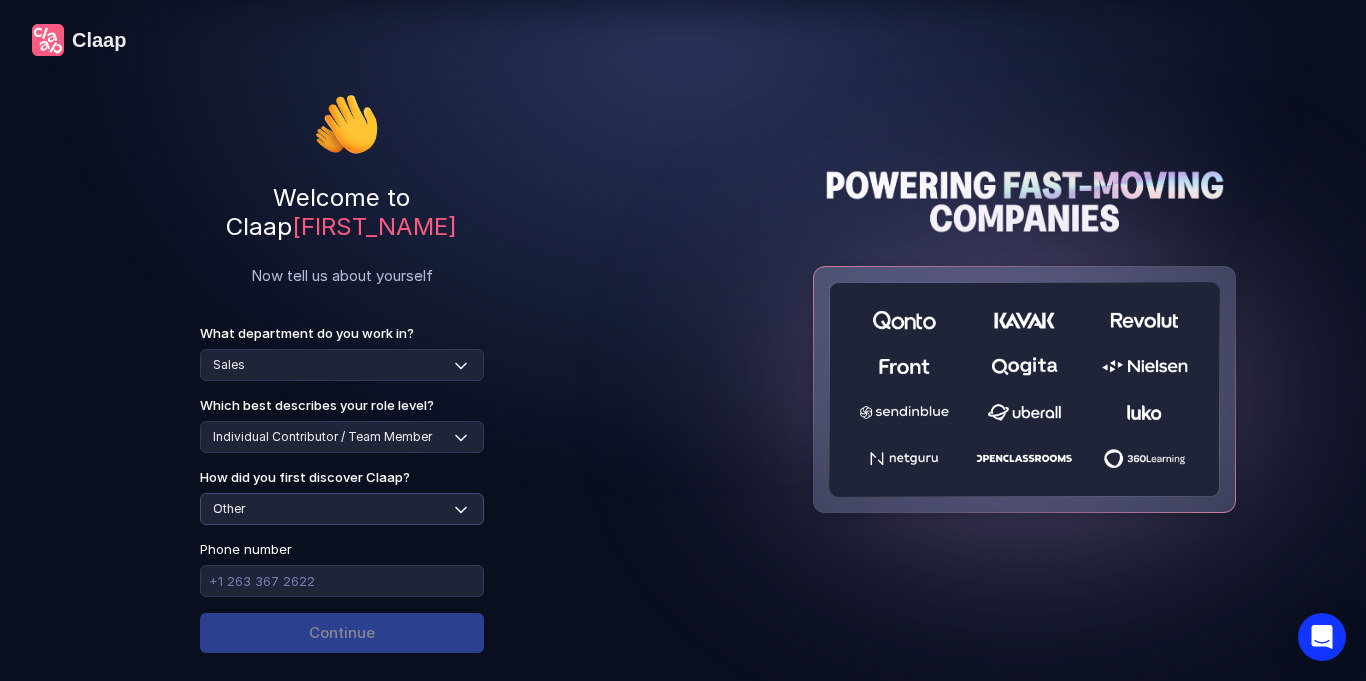 click on "Select channel Social media Youtube or banner advert Claap contacted me Friend or colleague recommendation Someone sent me a video with Claap Podcast or newsletter Google / Web search Product Hunt Other" at bounding box center [342, 509] 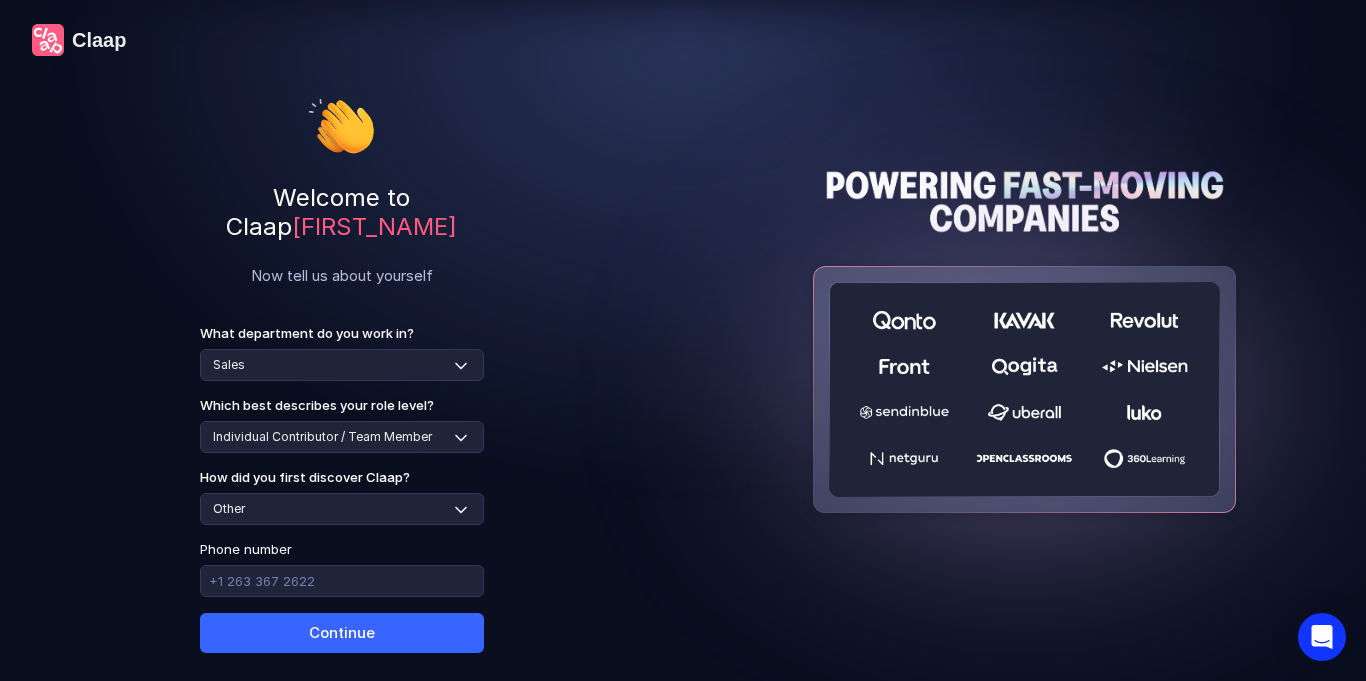 click on "Continue" at bounding box center (342, 633) 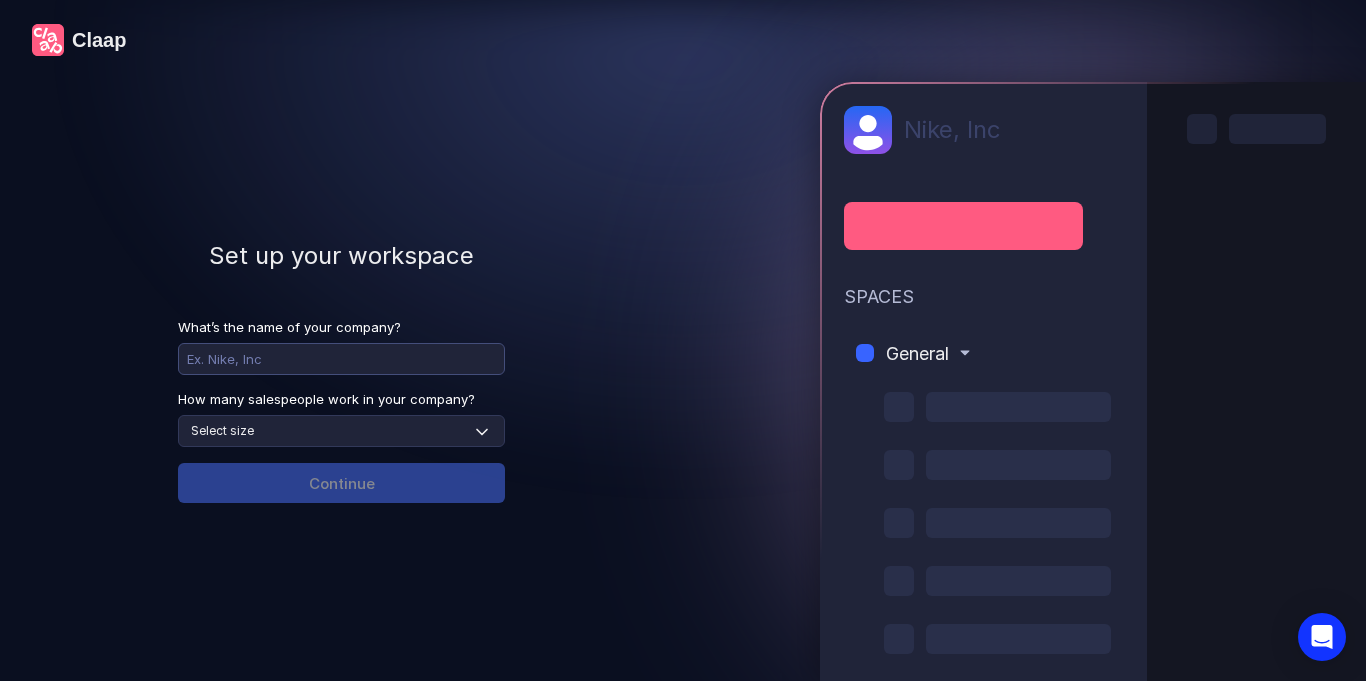 click at bounding box center [341, 359] 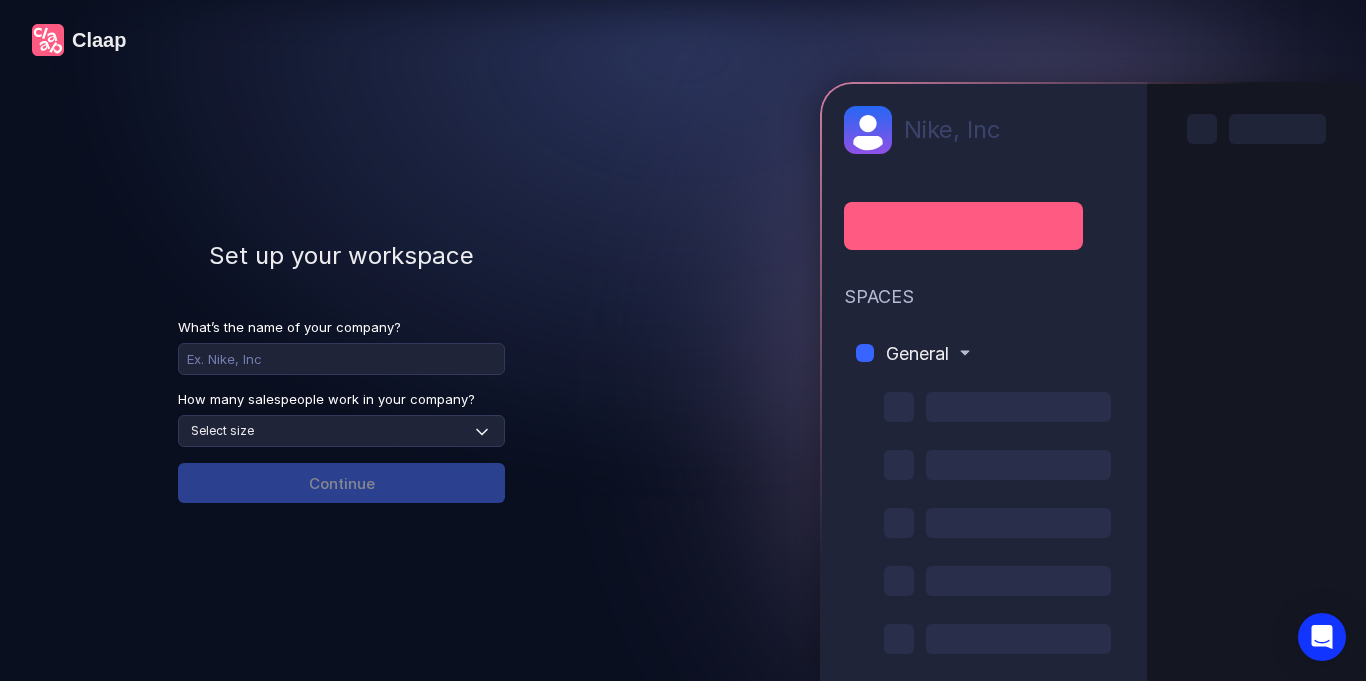 type on "[FIRST_NAME] [MIDDLE_NAME] [LAST_NAME]" 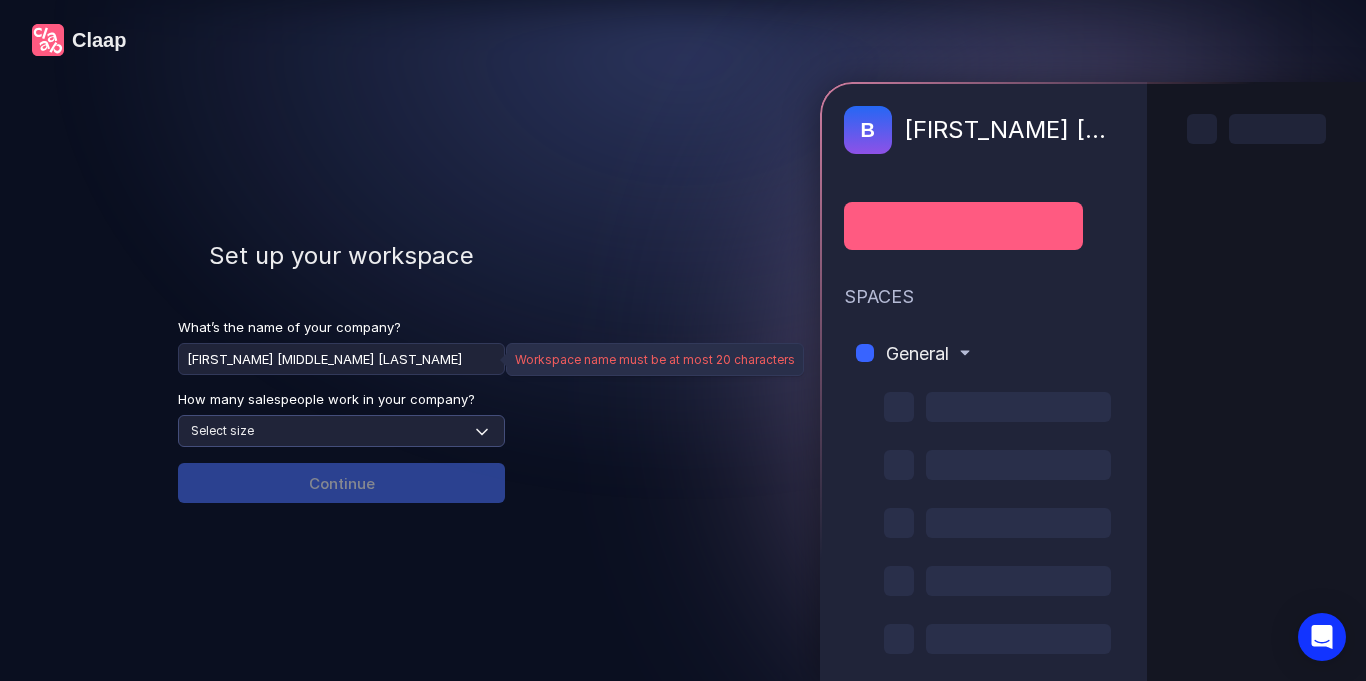click on "Select size None 1-4 5-30 31-100 101-500 500+" at bounding box center (341, 431) 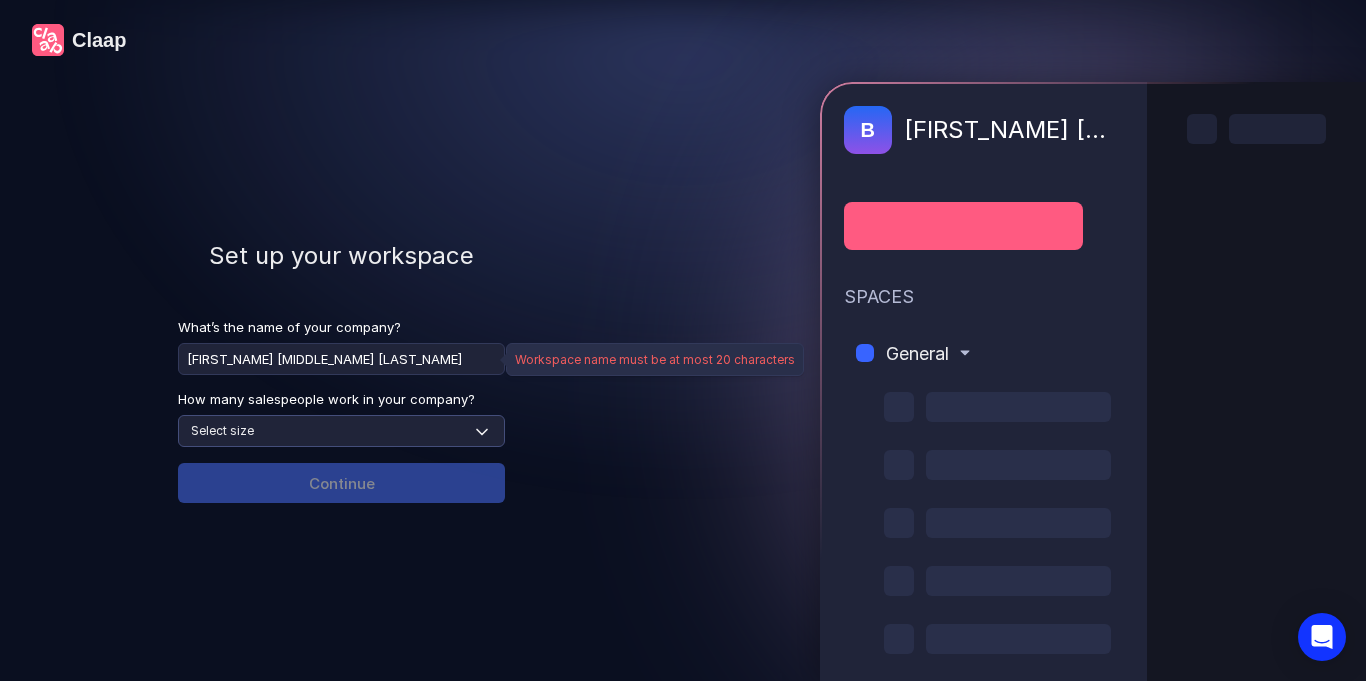 select on "none" 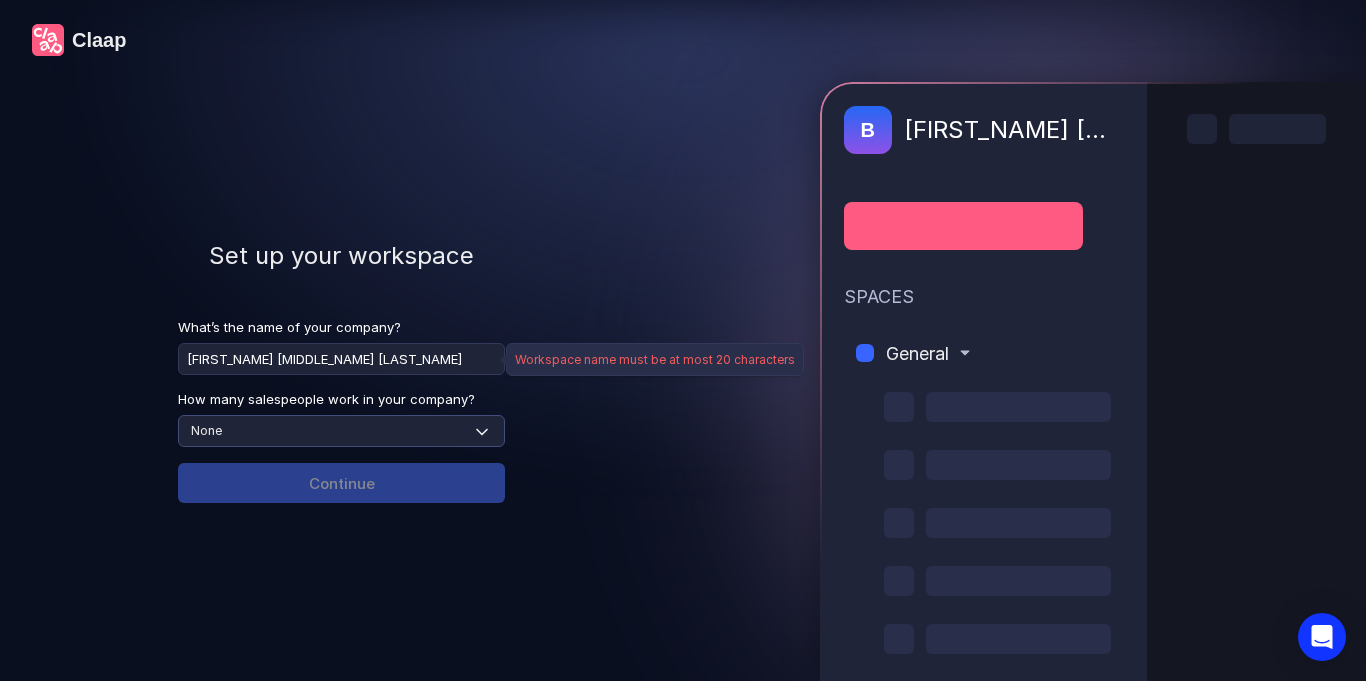 click on "Select size None 1-4 5-30 31-100 101-500 500+" at bounding box center (341, 431) 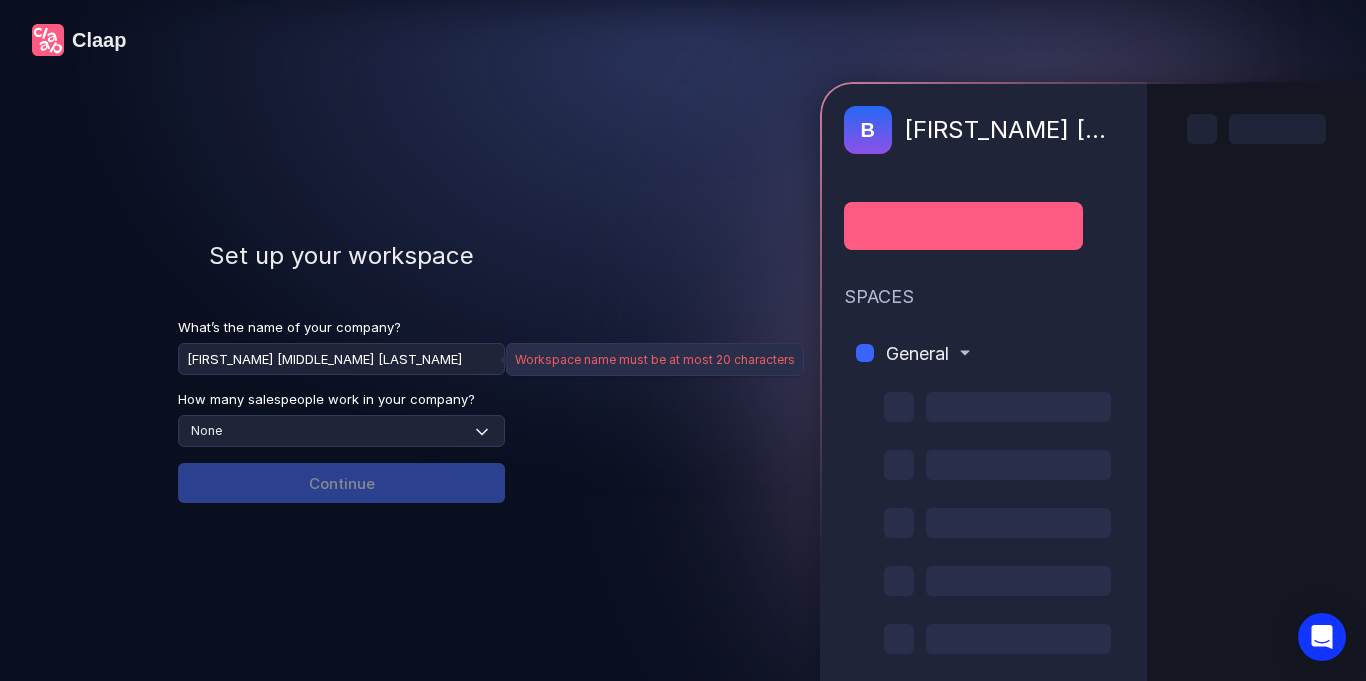 click on "What’s the name of your company? [FIRST_NAME] [MIDDLE_NAME] [LAST_NAME]" at bounding box center [341, 347] 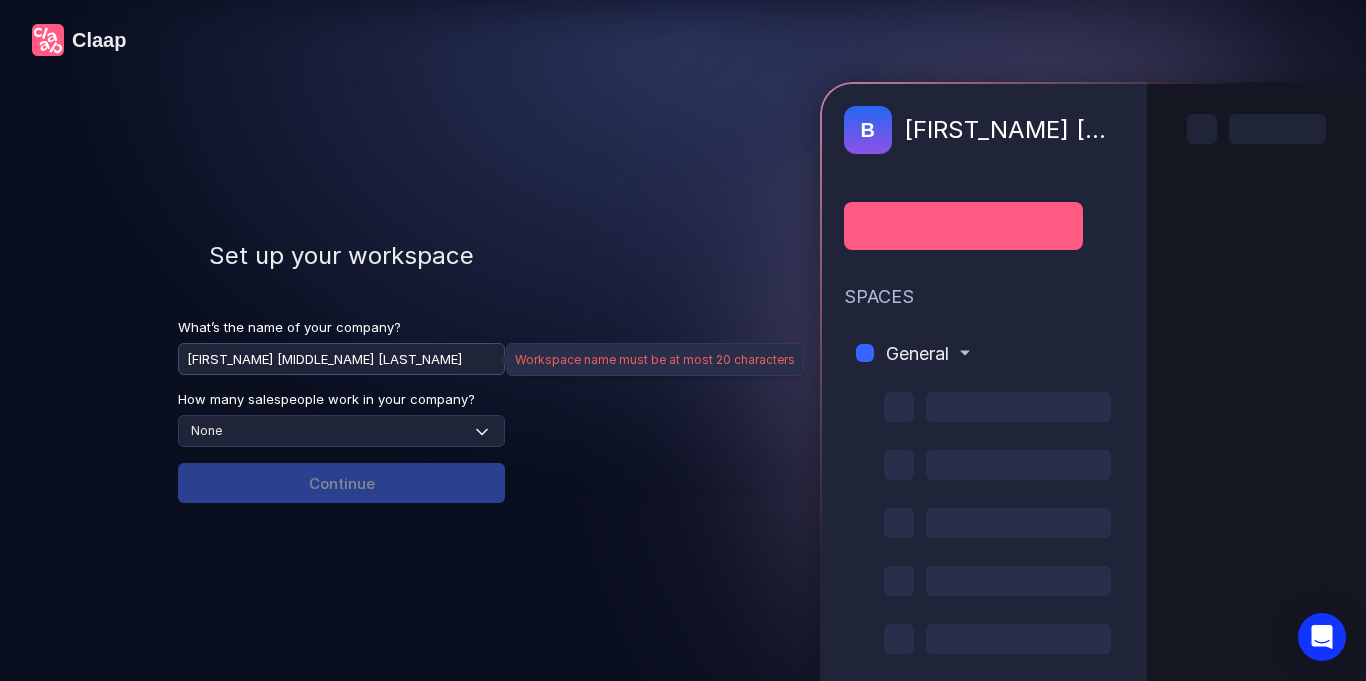 click on "[FIRST_NAME] [MIDDLE_NAME] [LAST_NAME]" at bounding box center [341, 359] 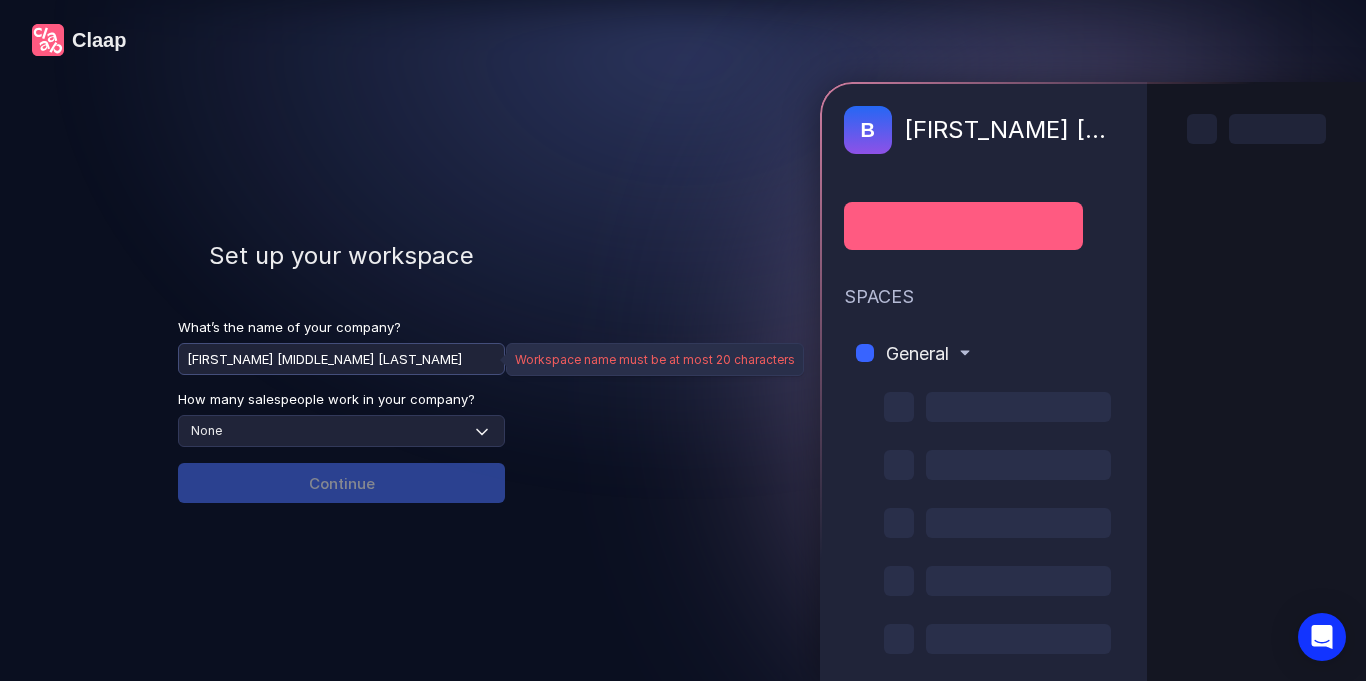 drag, startPoint x: 381, startPoint y: 357, endPoint x: 286, endPoint y: 362, distance: 95.131485 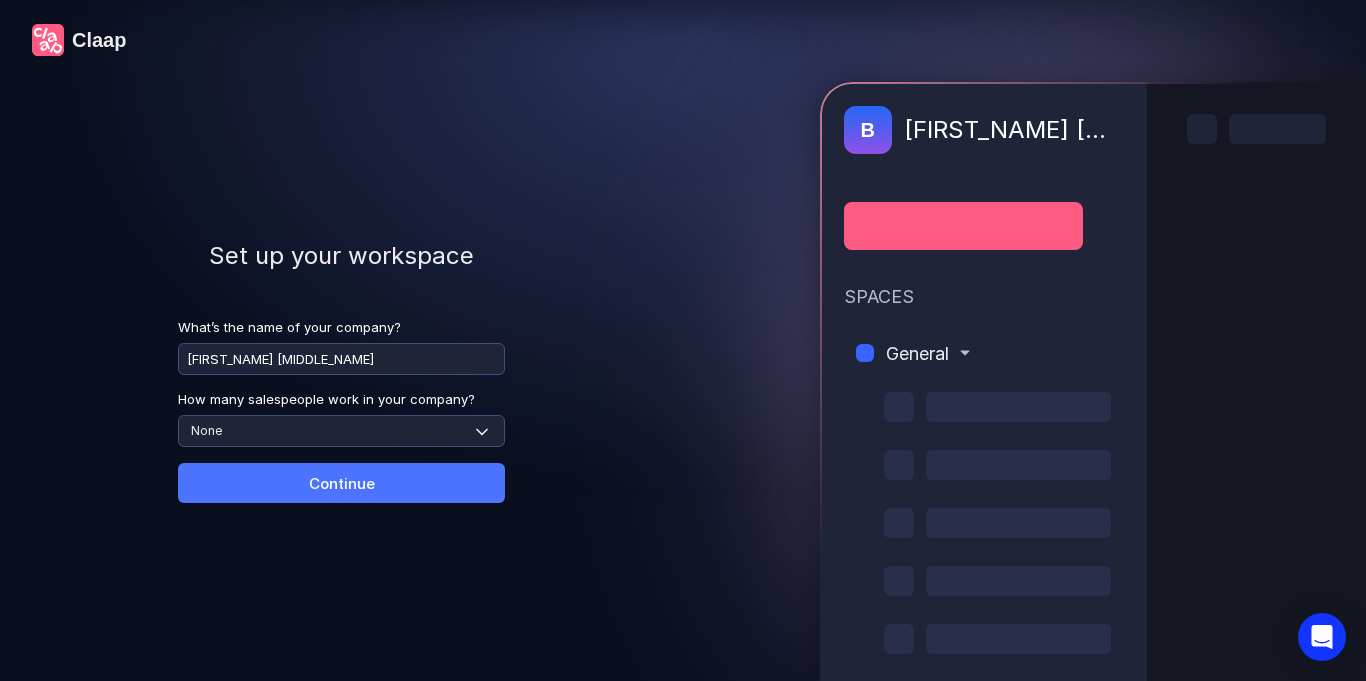 type on "[FIRST_NAME] [MIDDLE_NAME]" 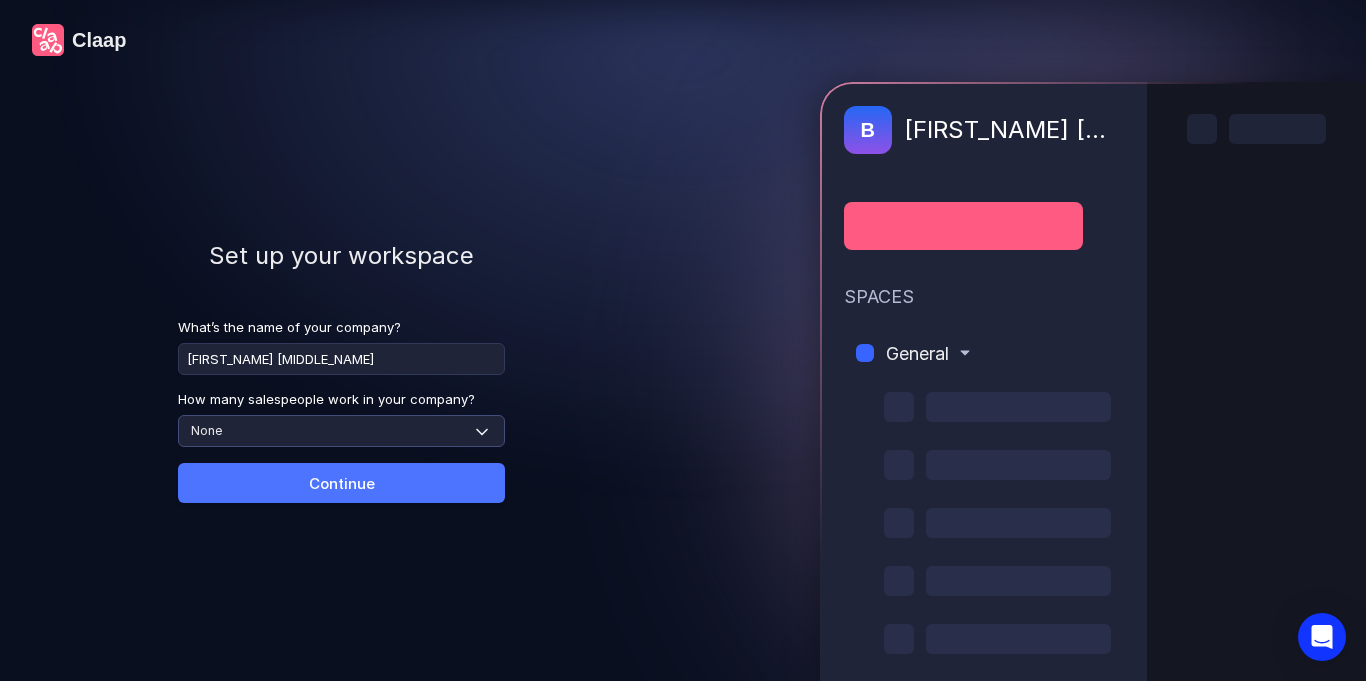 click on "Select size None 1-4 5-30 31-100 101-500 500+" at bounding box center [341, 431] 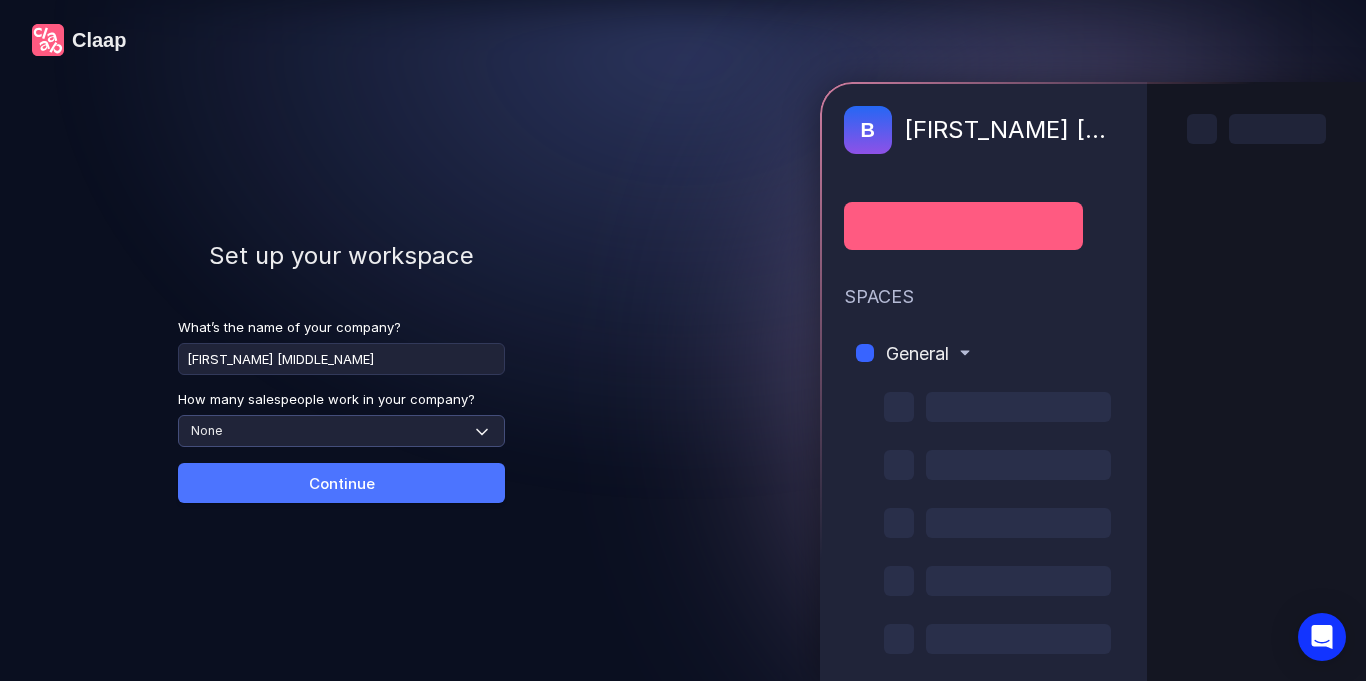 select on "31-100" 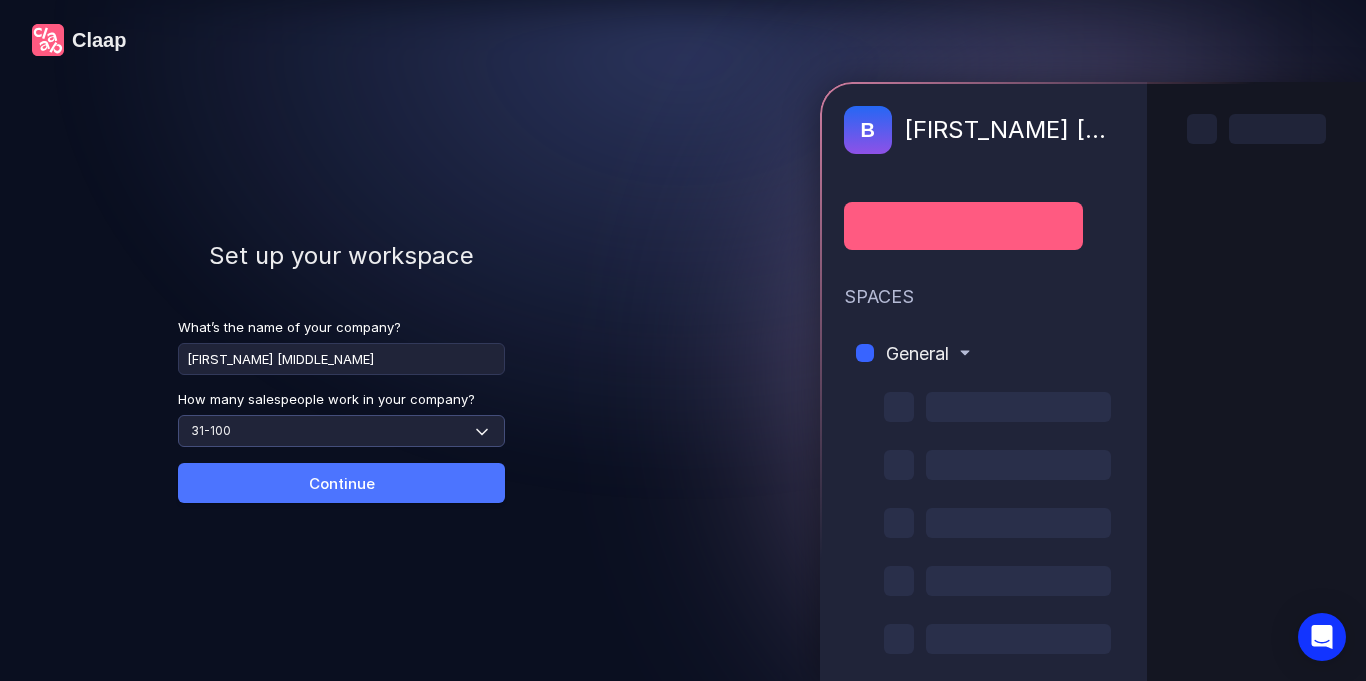 click on "Select size None 1-4 5-30 31-100 101-500 500+" at bounding box center [341, 431] 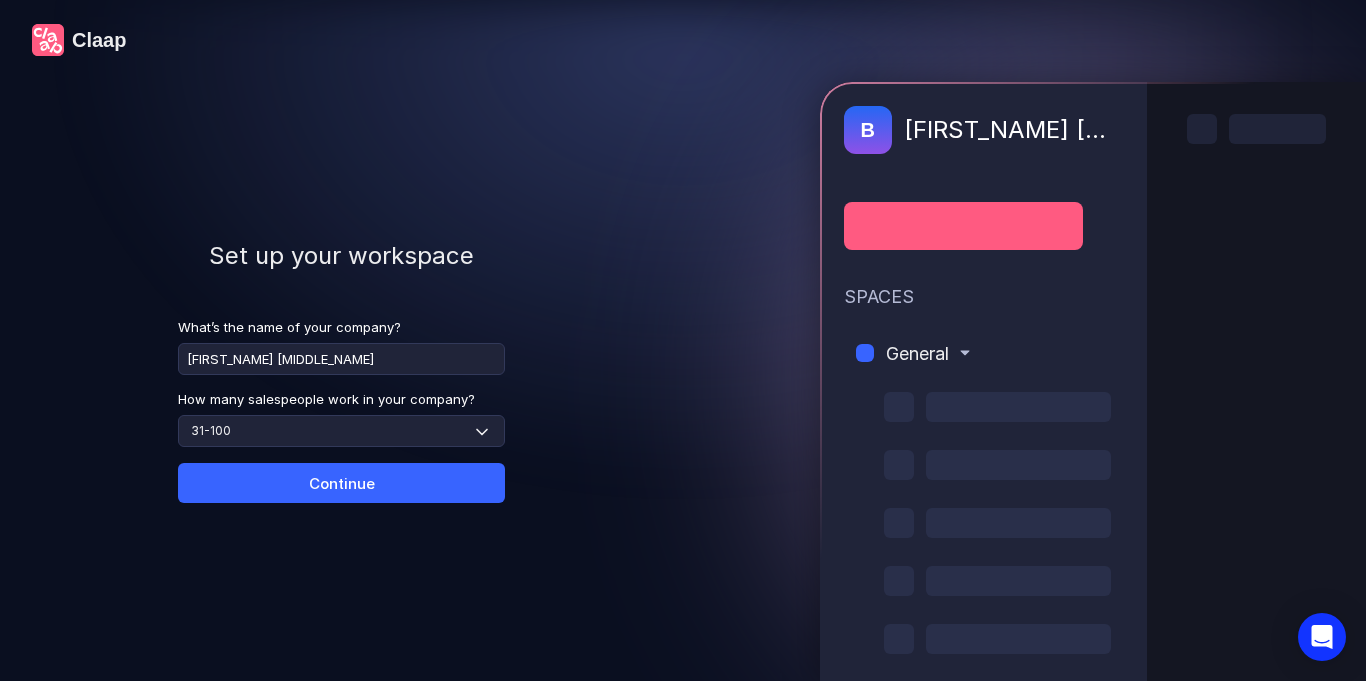 click on "Continue" at bounding box center (341, 483) 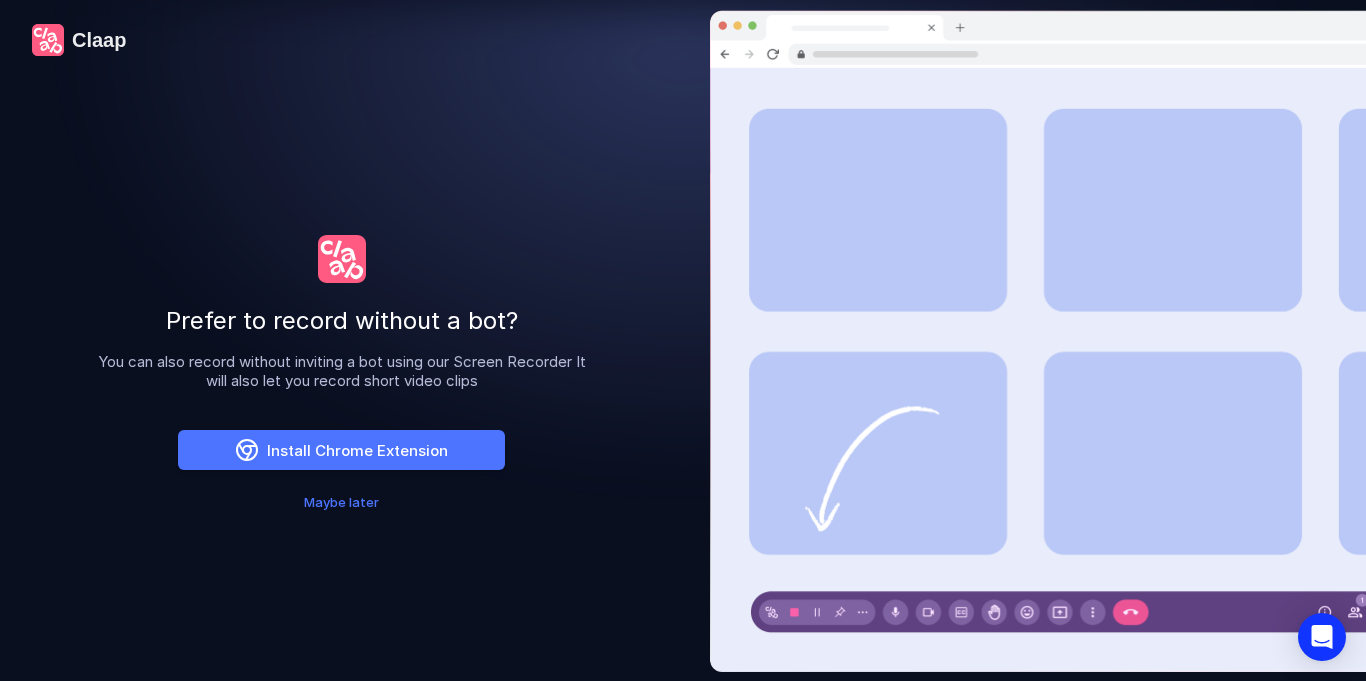 click on "Maybe later" at bounding box center [341, 502] 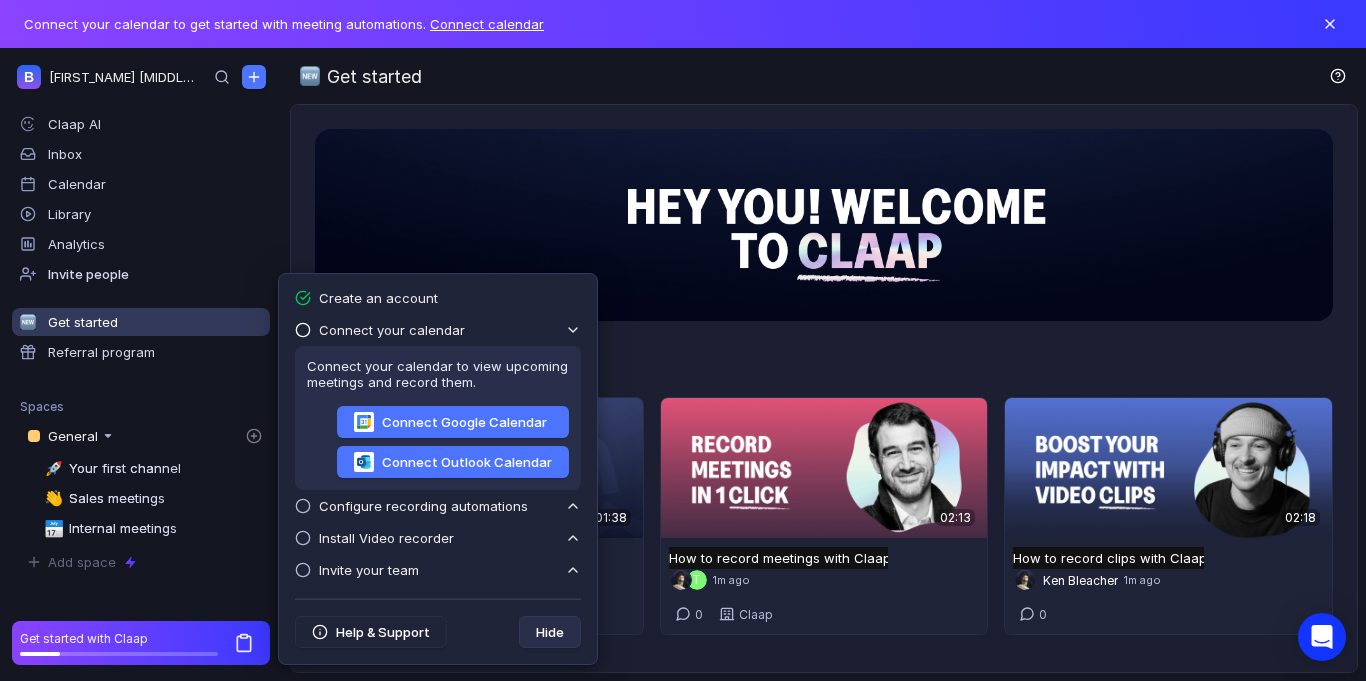 click at bounding box center [824, 225] 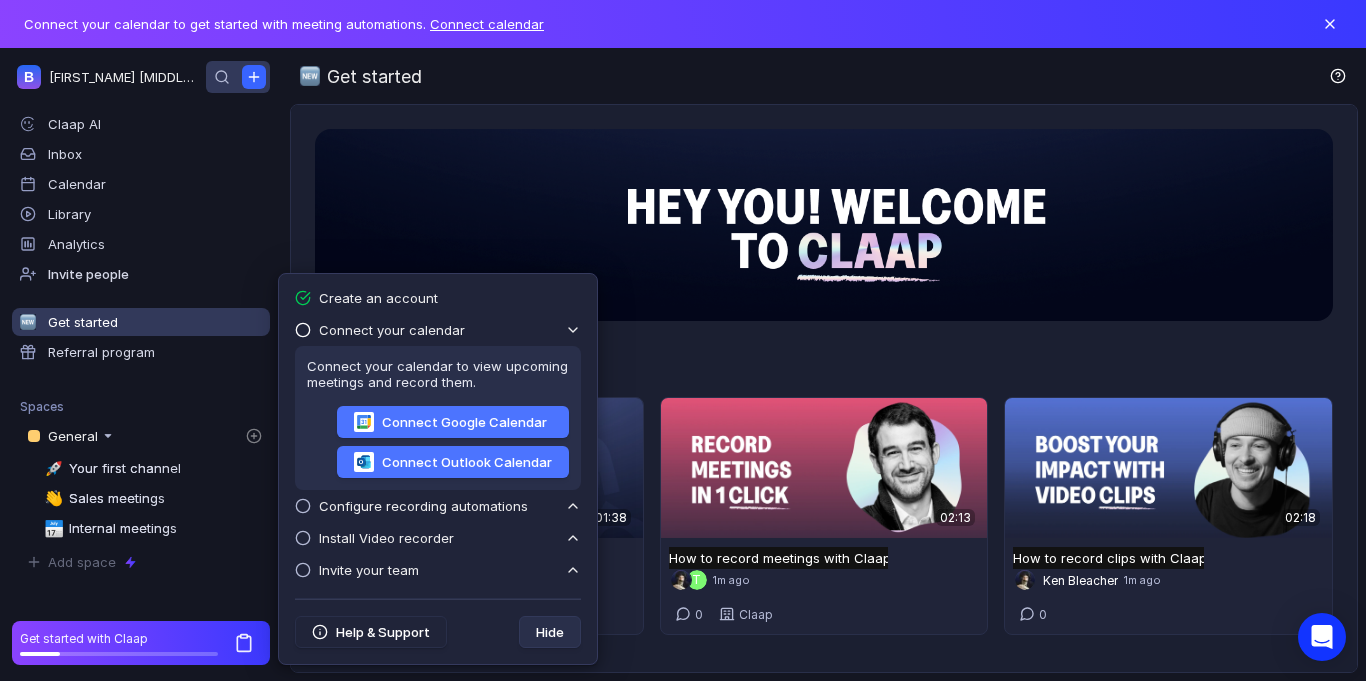 click at bounding box center [254, 77] 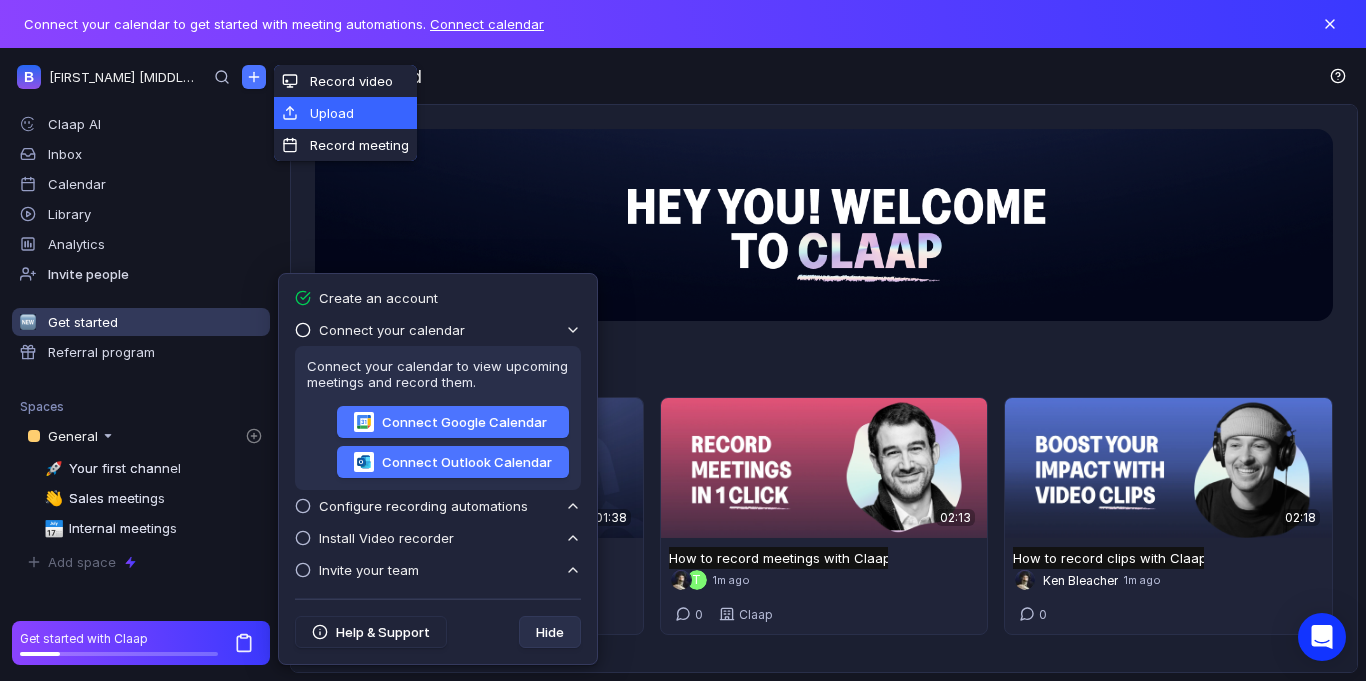 click on "Upload" at bounding box center (345, 113) 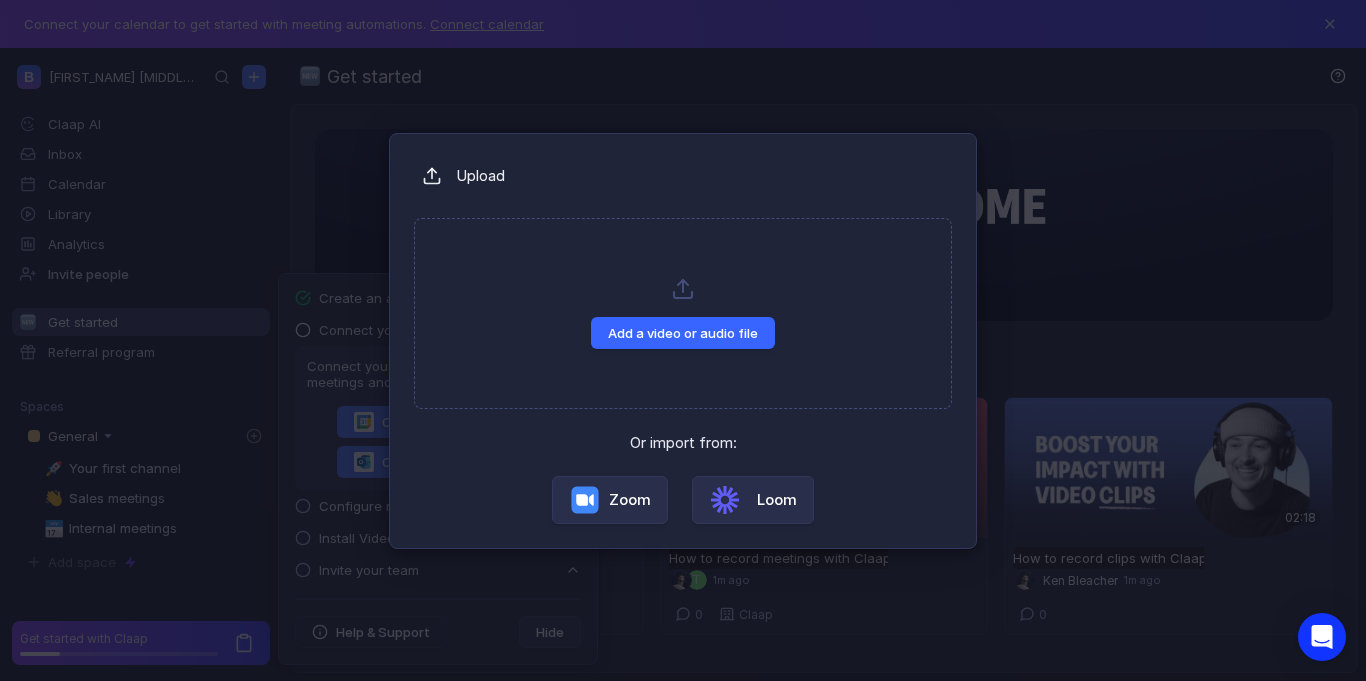 click on "Add a video or audio file" at bounding box center [683, 333] 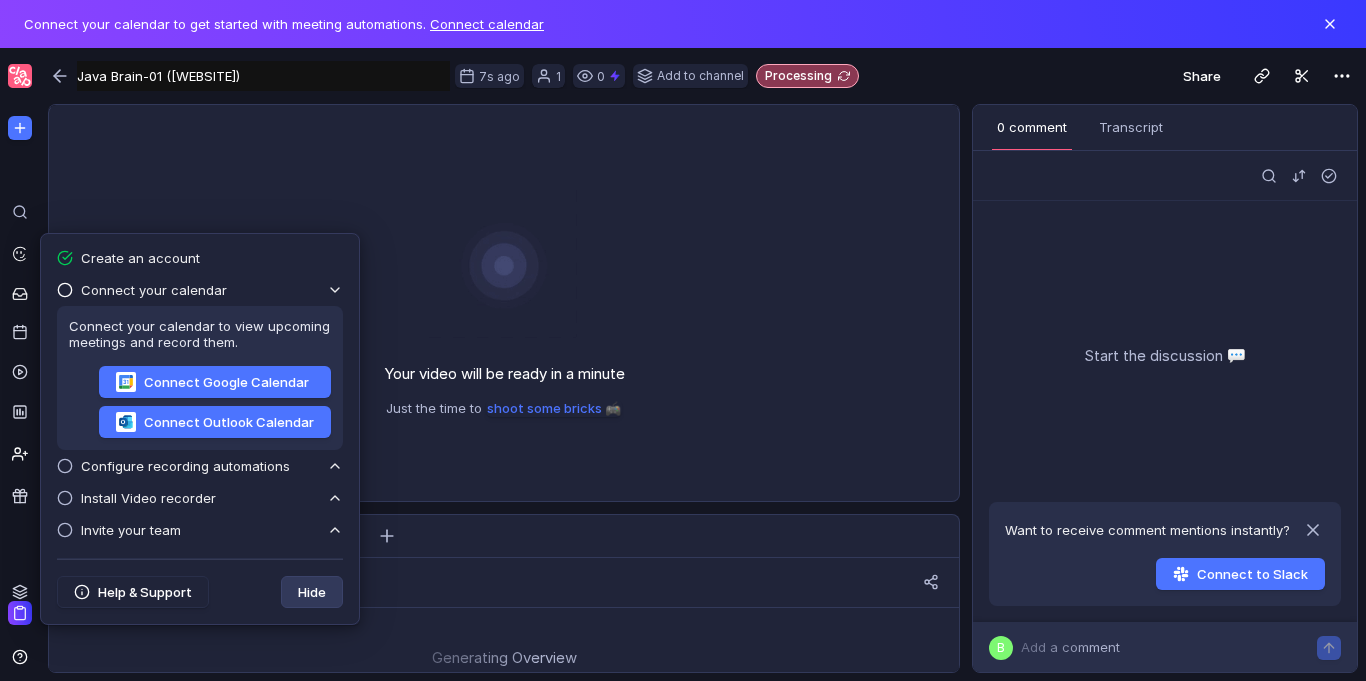 click on "Hide" at bounding box center (312, 592) 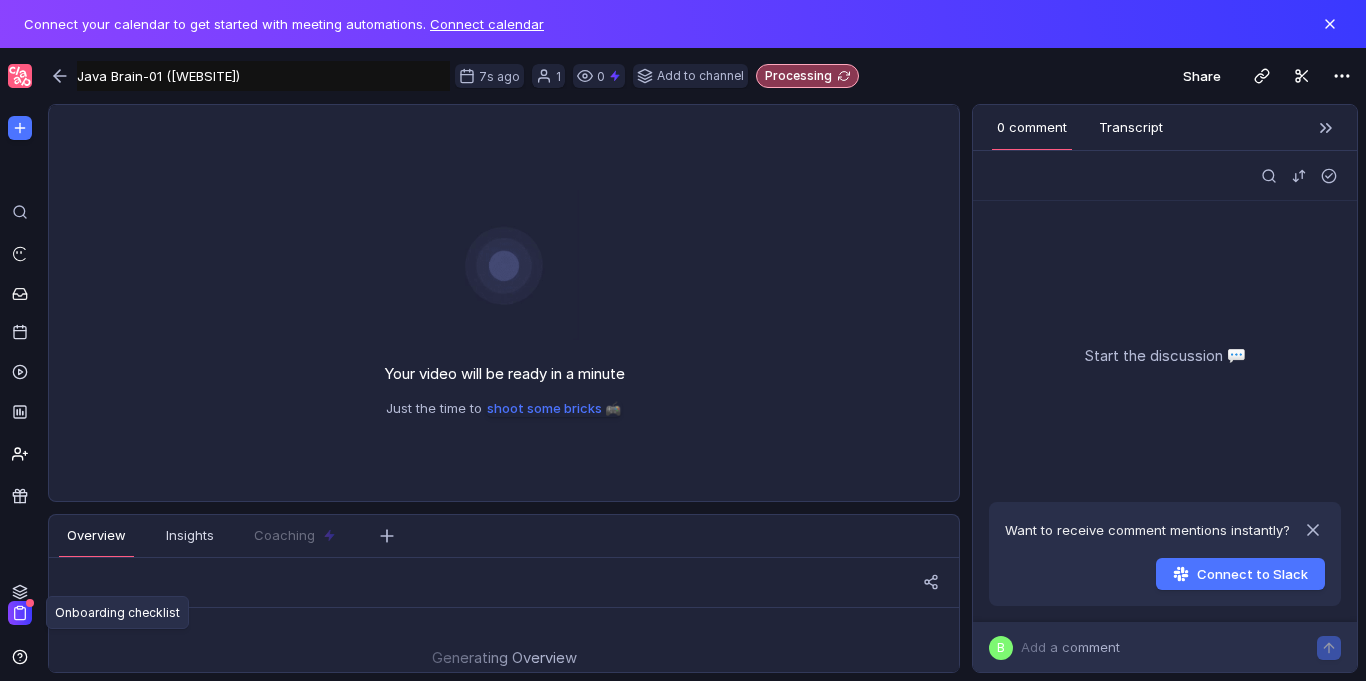 click on "Transcript" at bounding box center (1131, 127) 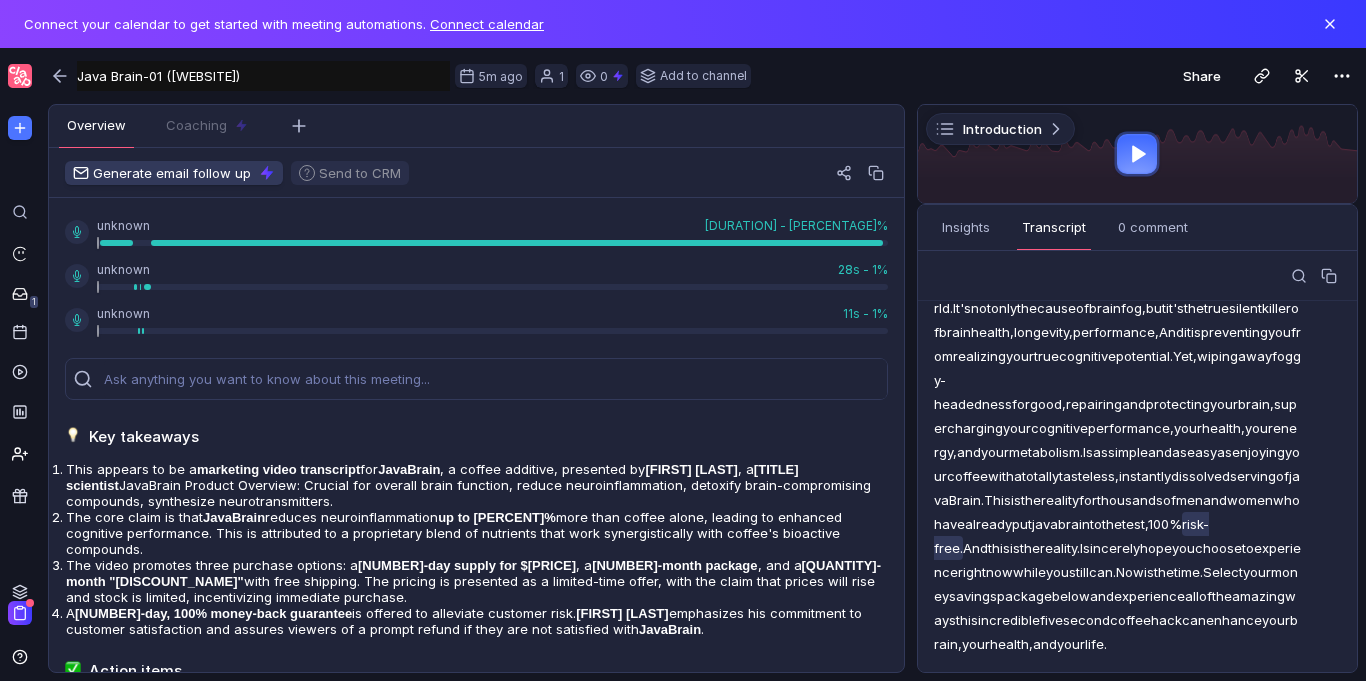 scroll, scrollTop: 13701, scrollLeft: 0, axis: vertical 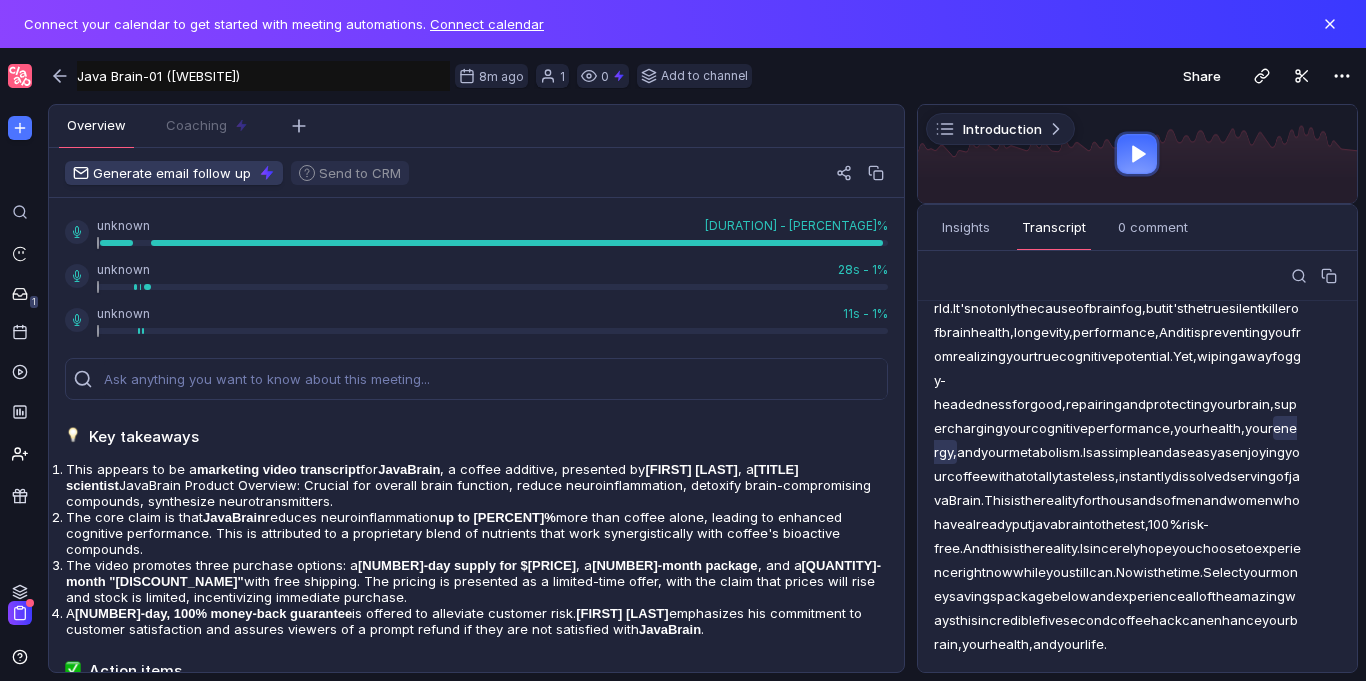 drag, startPoint x: 1222, startPoint y: 650, endPoint x: 972, endPoint y: 419, distance: 340.3836 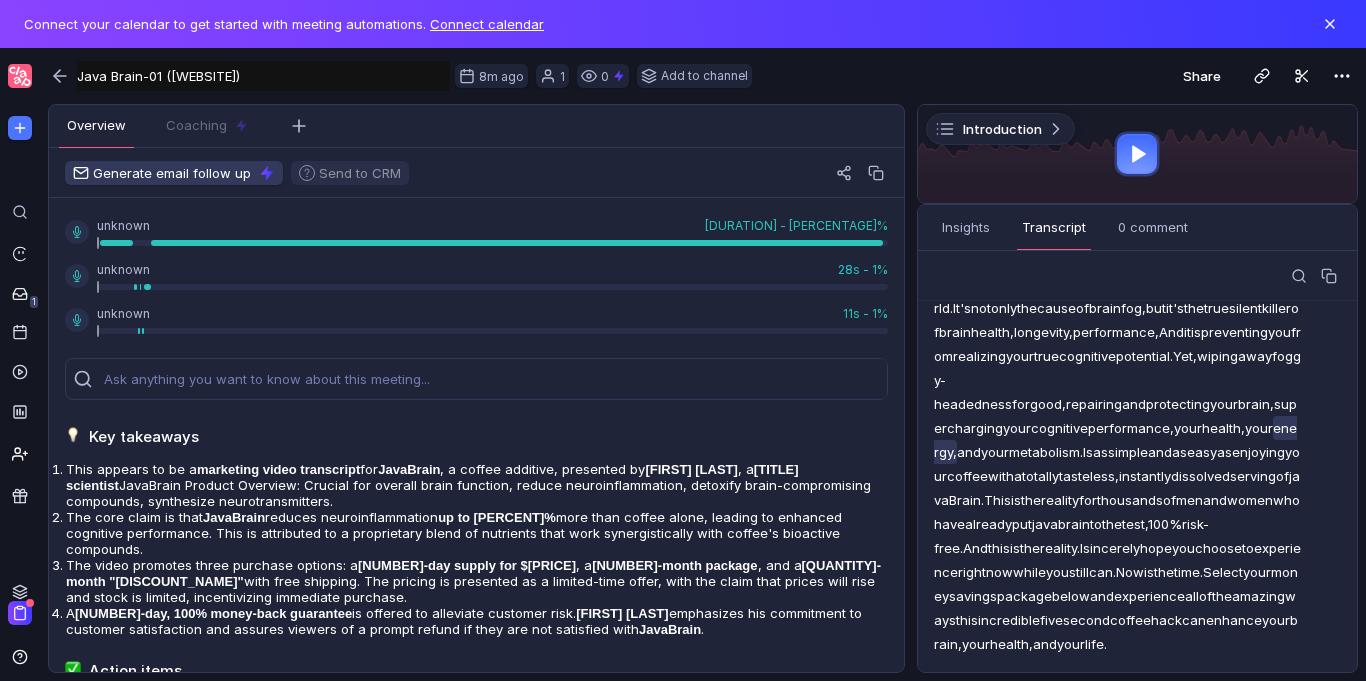 click on "Yet, before you order, know that research shows it's best to take JavaBrain for at least [DURATION] to experience. Optimal results. The science is clear. The longer and more consistently you take JavaBrain, the more you will benefit. So, to guarantee you experience the most impactful, life-enhancing results possible, I'm going to provide you with a special opportunity to secure [DURATION] or [DURATION] worth of Javabrain today at astounding one-time discounts, which will save you significantly more money on top of today's already special low pricing. Plus, if you take advantage of our absolute best deal. Our [DURATION] "[DISCOUNT_NAME]" will even include your shipping and handling for free. The only thing is, the attractiveness of these special get-more-save-more packages is causing us to sell out of our current stock way faster than any of us could have ever" at bounding box center (1117, -316) 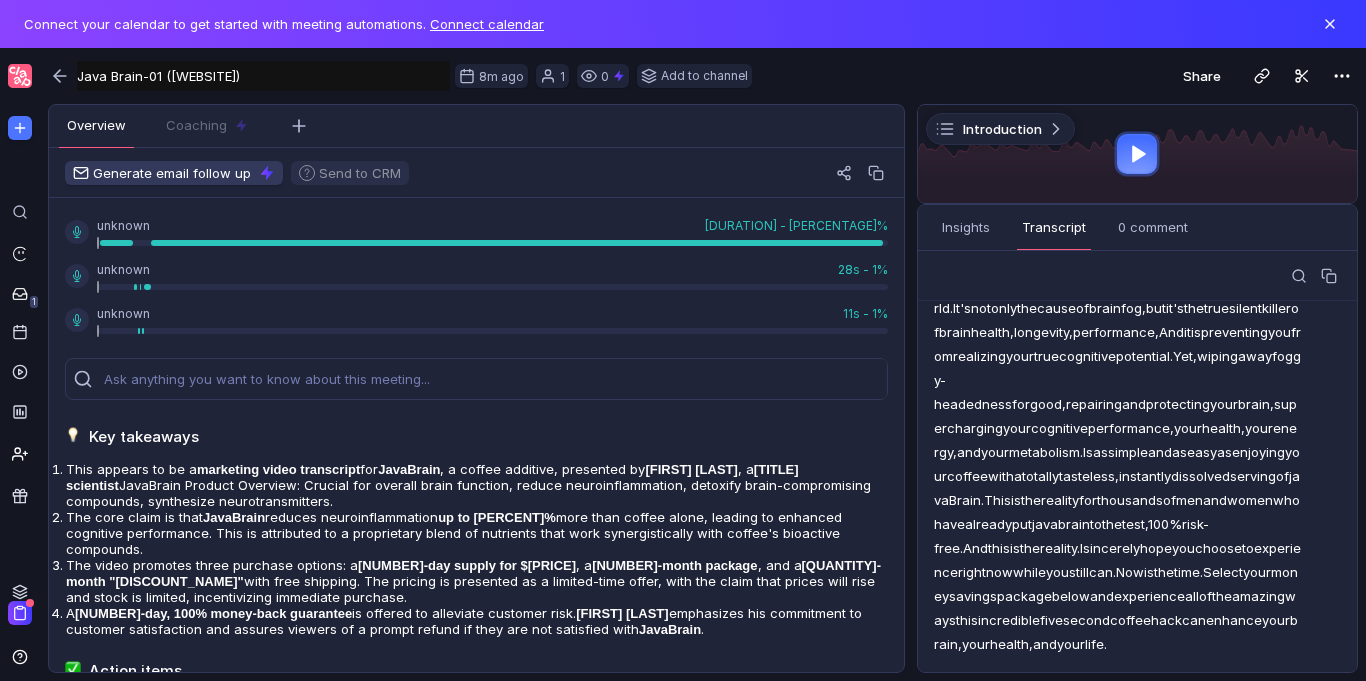 click on "unknown 02:09 Hello and welcome. I'm [FIRST] [LAST], and I can't even describe how excited I am for you to be here today. You see, in the moments that follow, I'm going to show you what could be the most revolutionary, effortlessly and enjoyable brain-boosting breakthrough of our lifetime. A simple yet incredibly powerful coffee hack that is unlike anything you've ever seen before. It immediately eliminates any brain fog, fatigue, or forgetfulness, while allowing you to tap into your brain's full potential within seconds, elevating your mind to your own version of genius mode for the rest of your day. Every single day you use it. And here's the craziest part. It doesn't matter if you drink regular coffee, Americanos, or espressos. If you prefer dark roast, medium roast, or light roast. Or if you're brewing your own at home, using pods, or you're out for breakfast. Or" at bounding box center (1137, -5396) 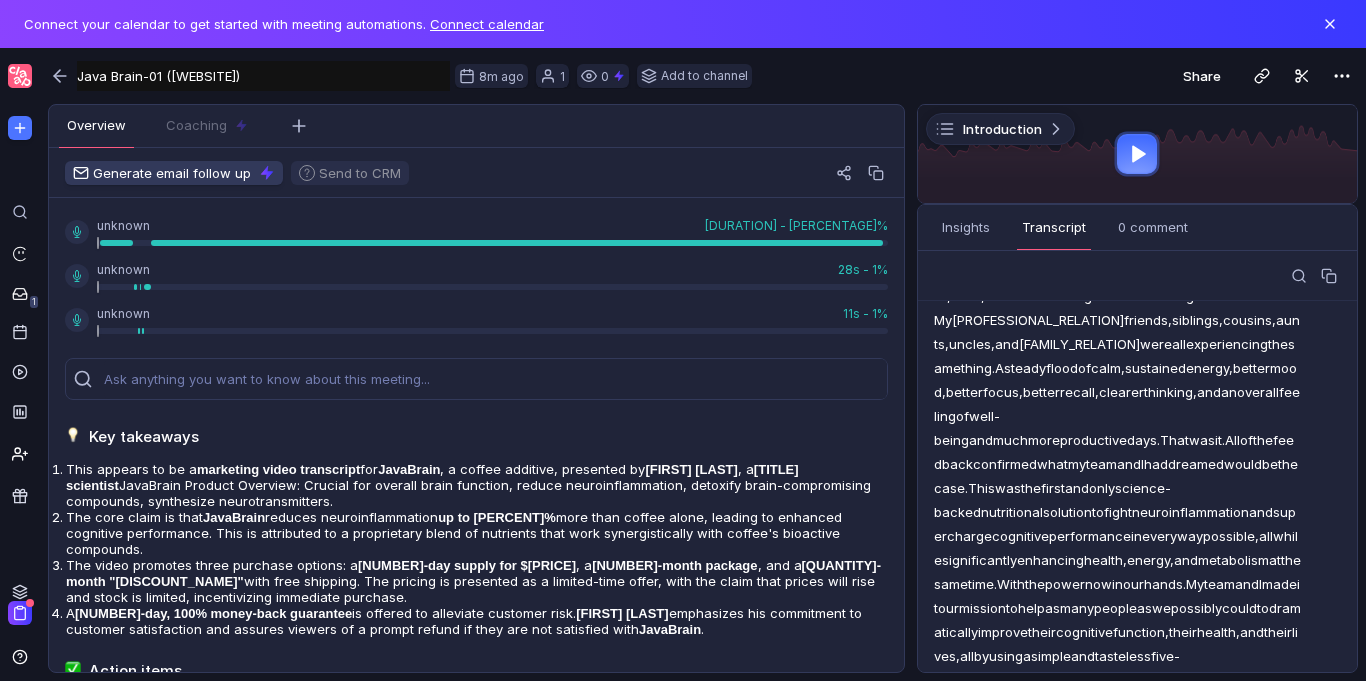 scroll, scrollTop: 8701, scrollLeft: 0, axis: vertical 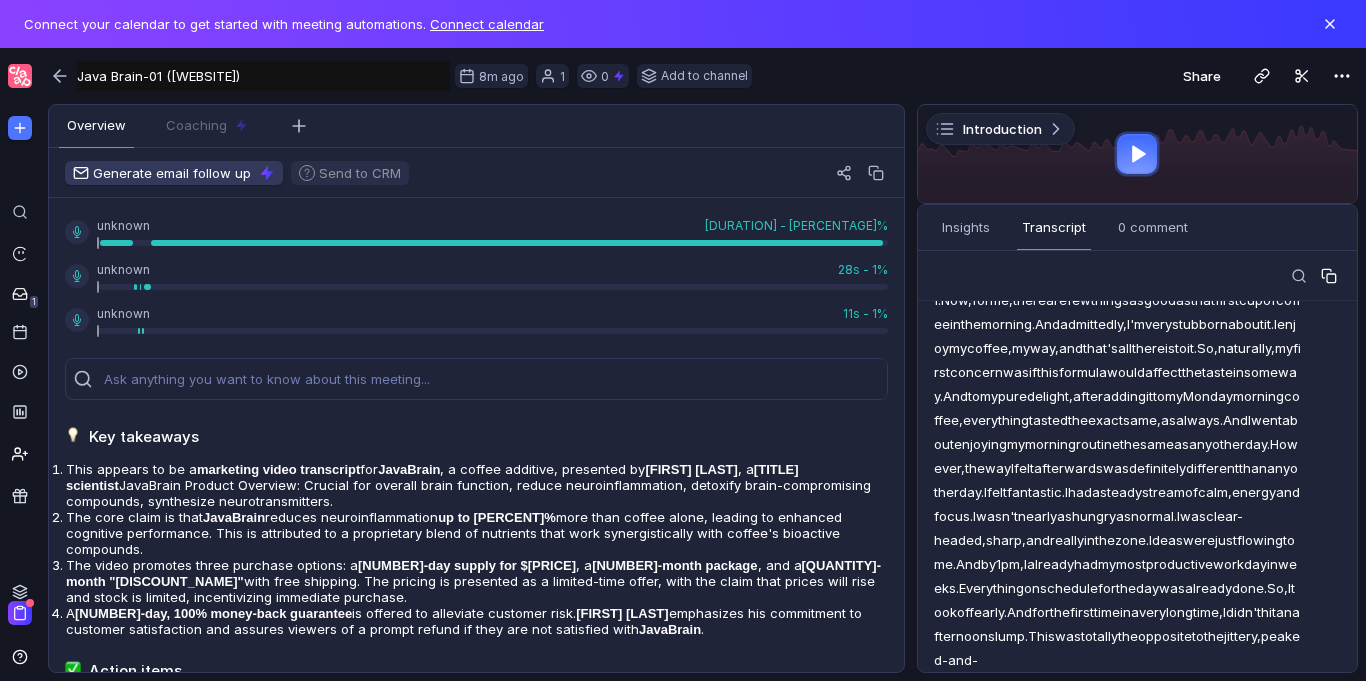 click at bounding box center (1331, 278) 